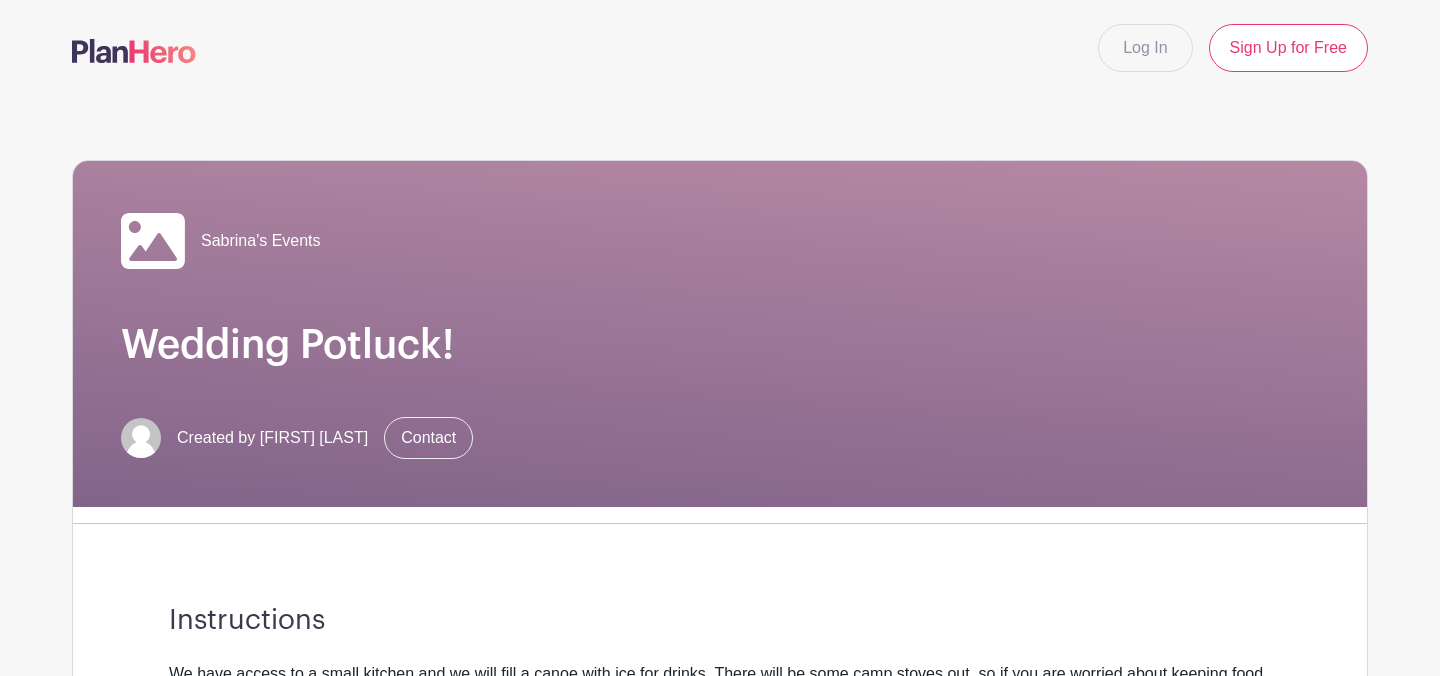 scroll, scrollTop: 478, scrollLeft: 0, axis: vertical 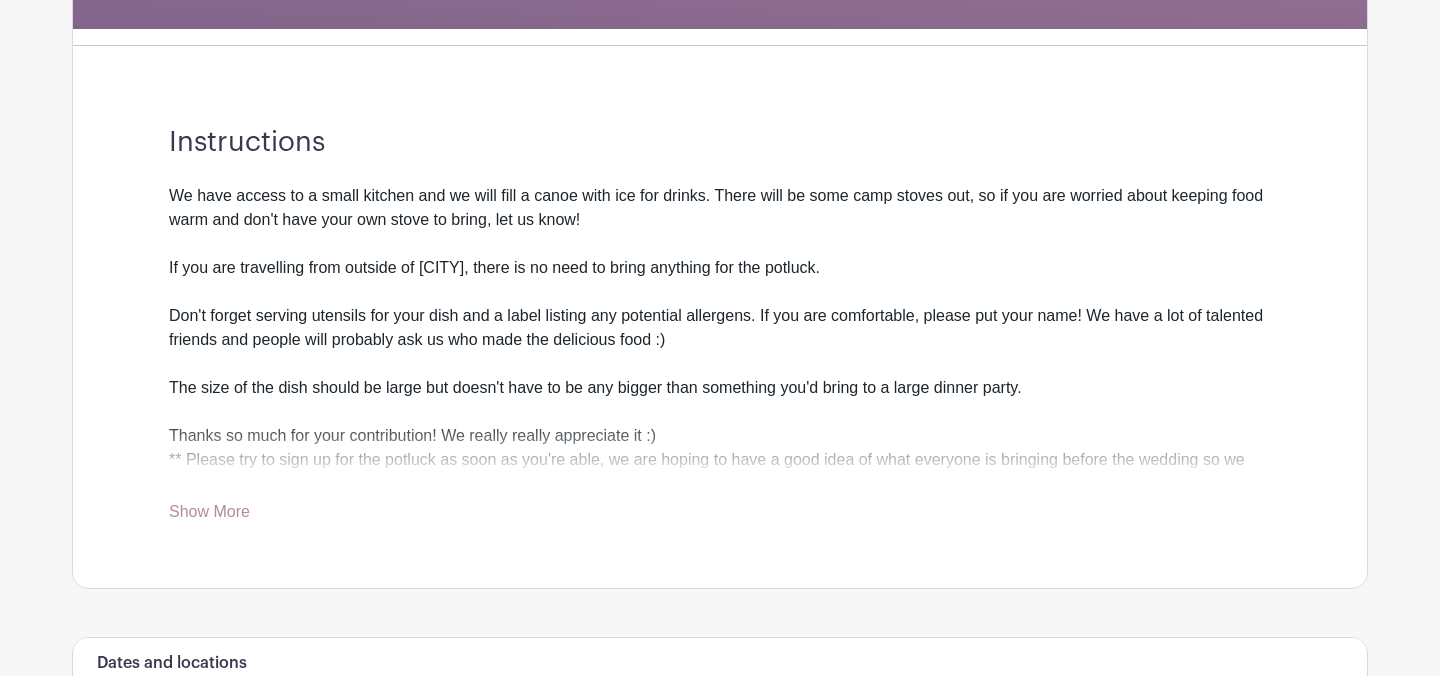 click on "Show More" at bounding box center (209, 515) 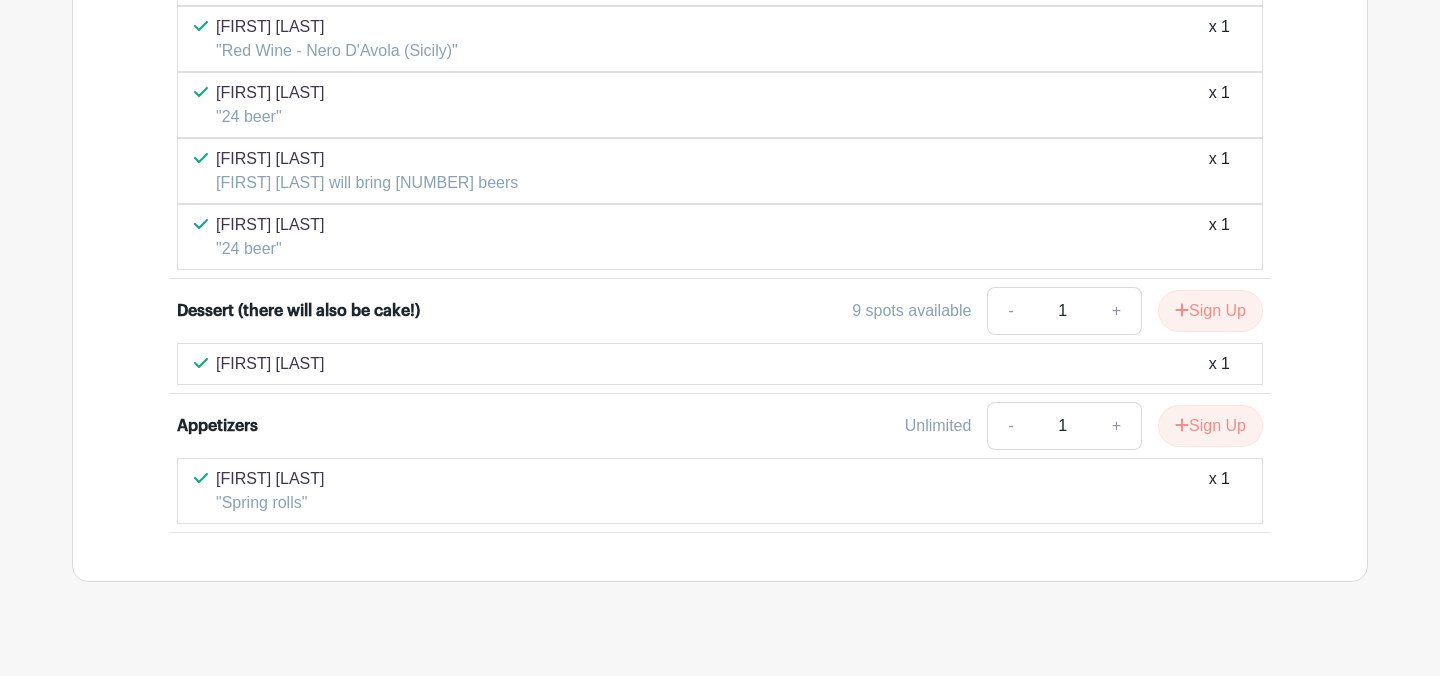 scroll, scrollTop: 3457, scrollLeft: 0, axis: vertical 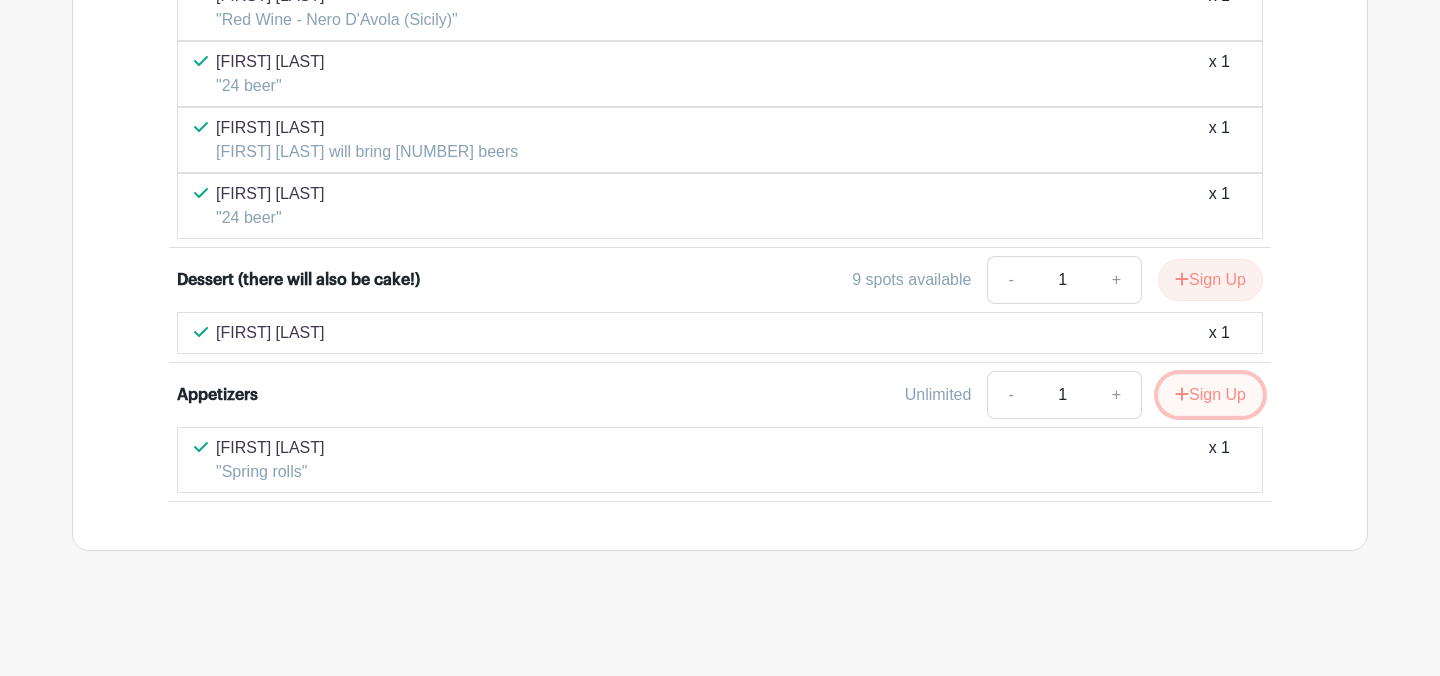 click on "Sign Up" at bounding box center [1210, 395] 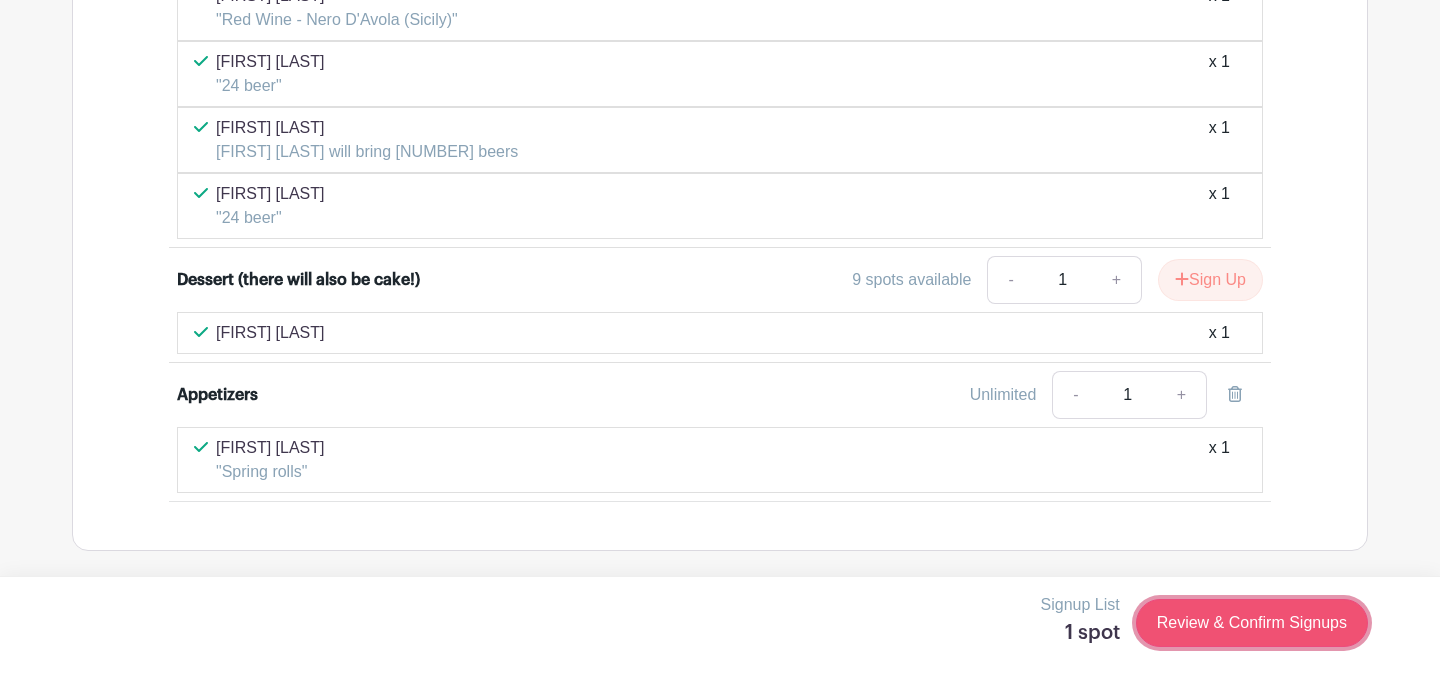 click on "Review & Confirm Signups" at bounding box center (1252, 623) 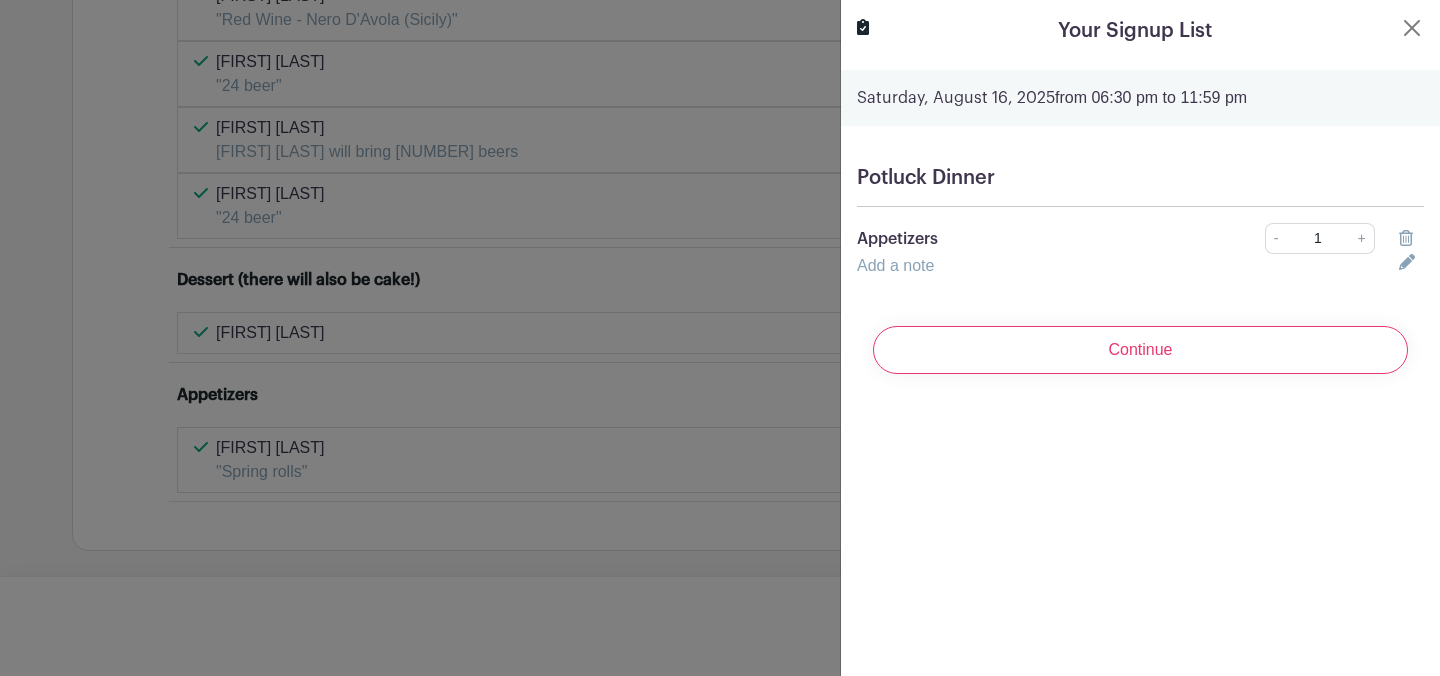 click on "Add a note" at bounding box center (895, 265) 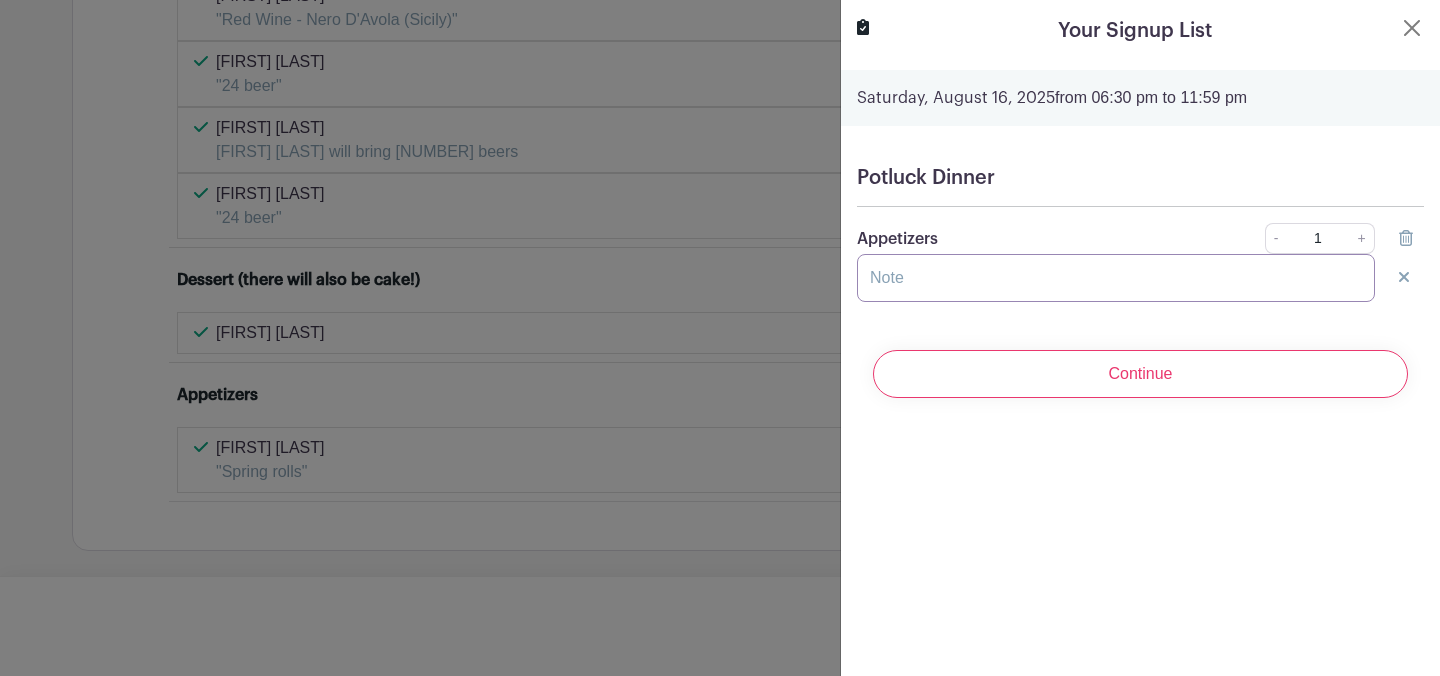 click at bounding box center (1116, 278) 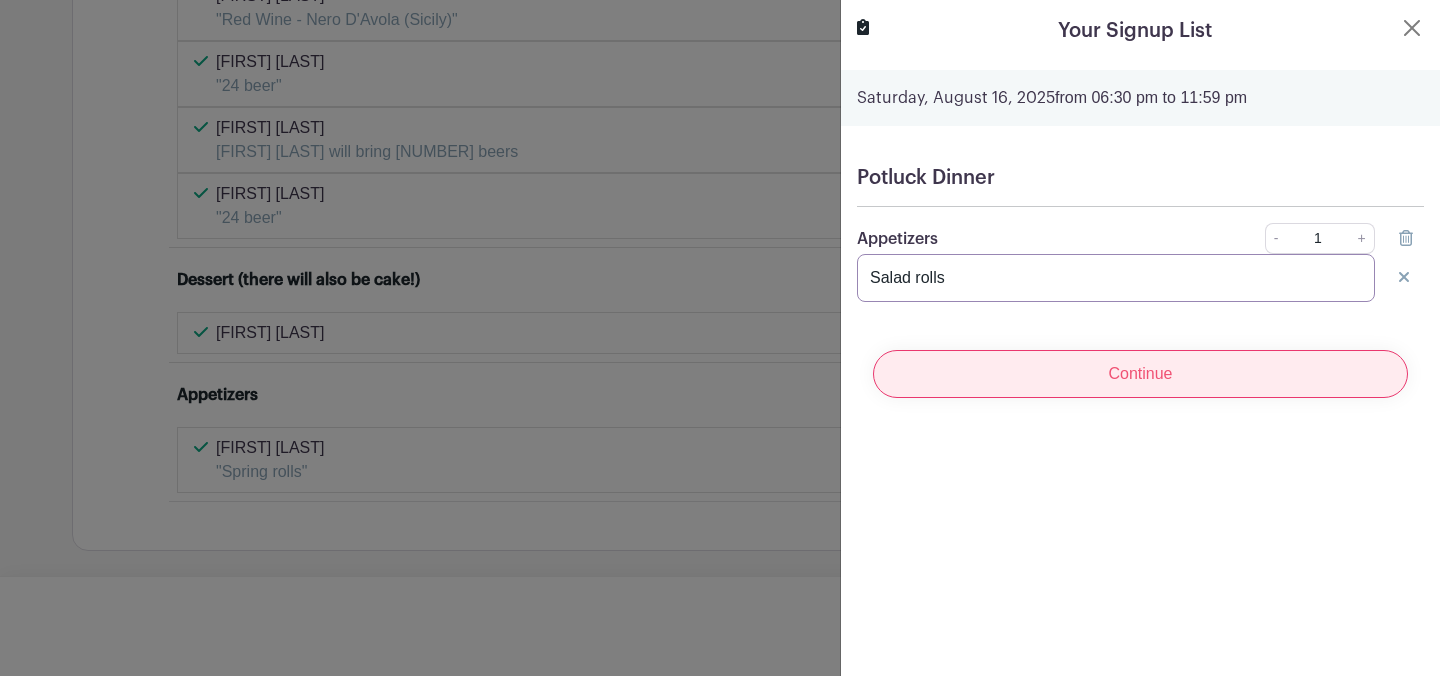 type on "Salad rolls" 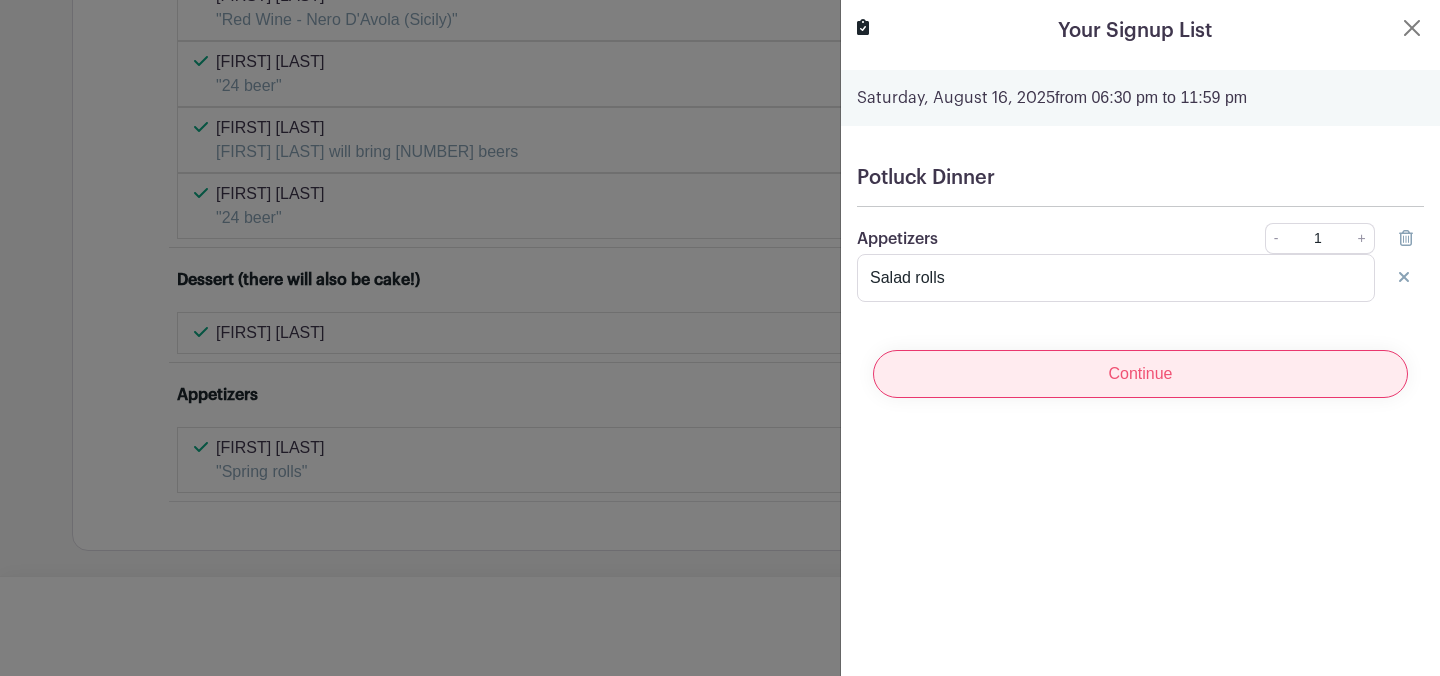 click on "Continue" at bounding box center (1140, 374) 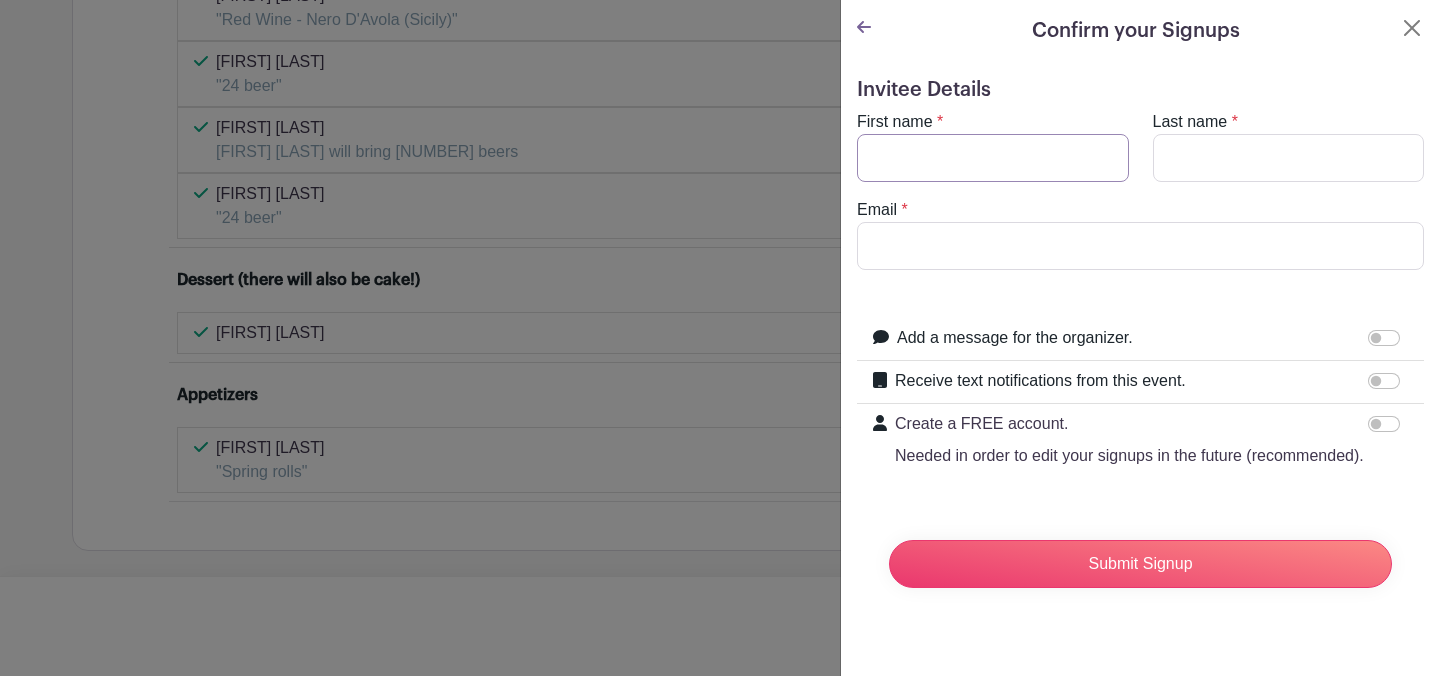 click on "First name" at bounding box center (993, 158) 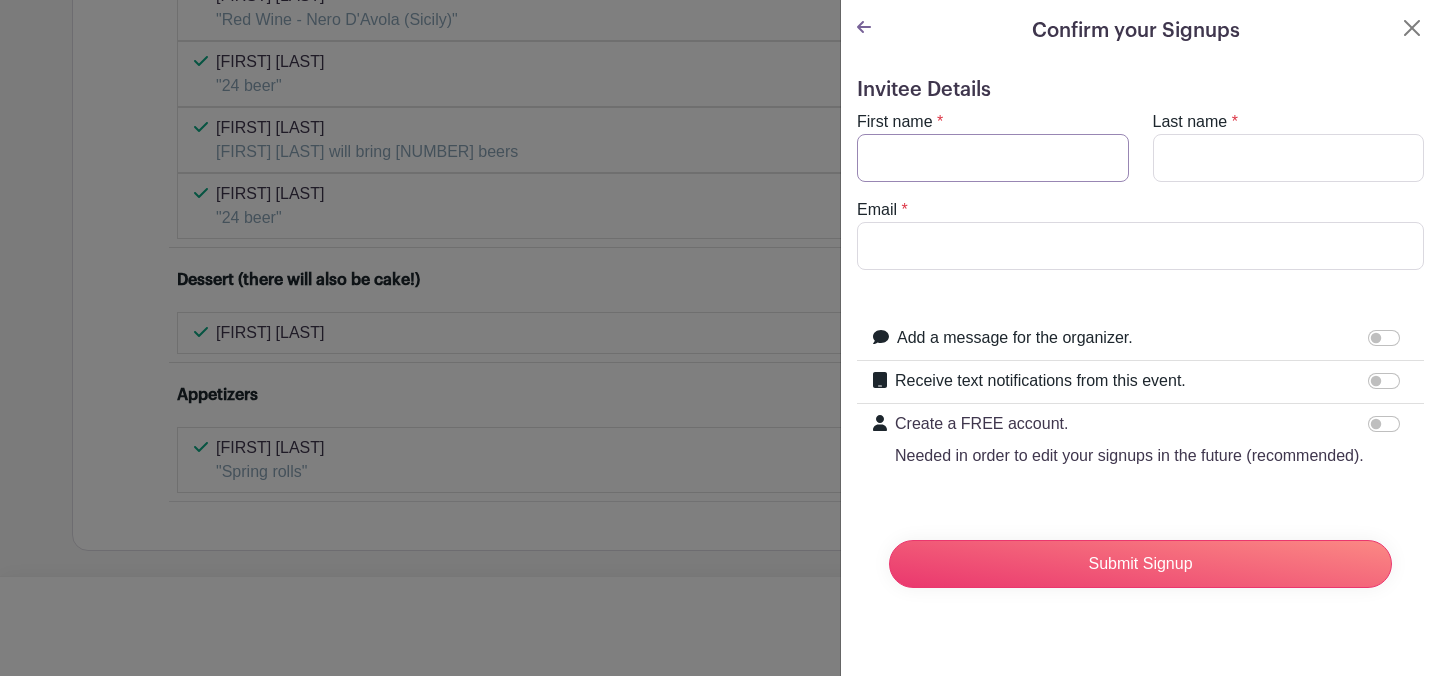 type on "[FIRST]" 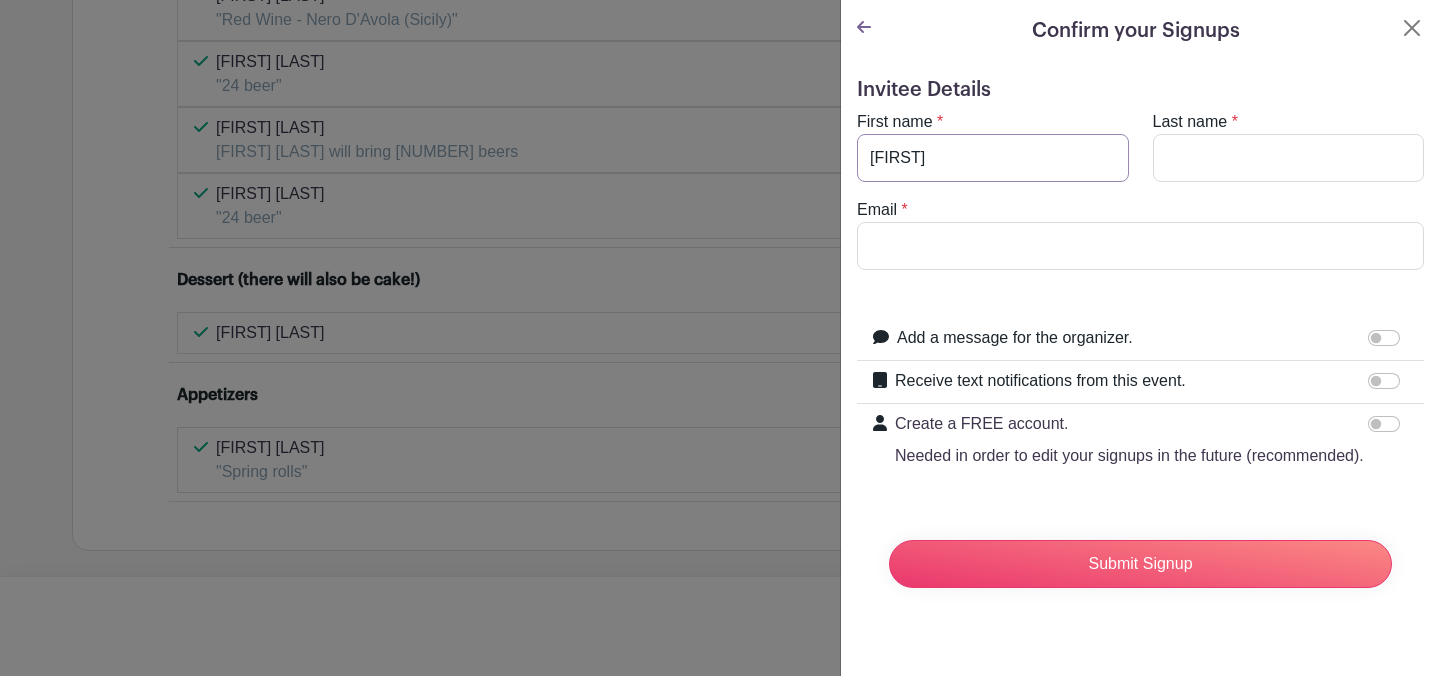 type on "[LAST]" 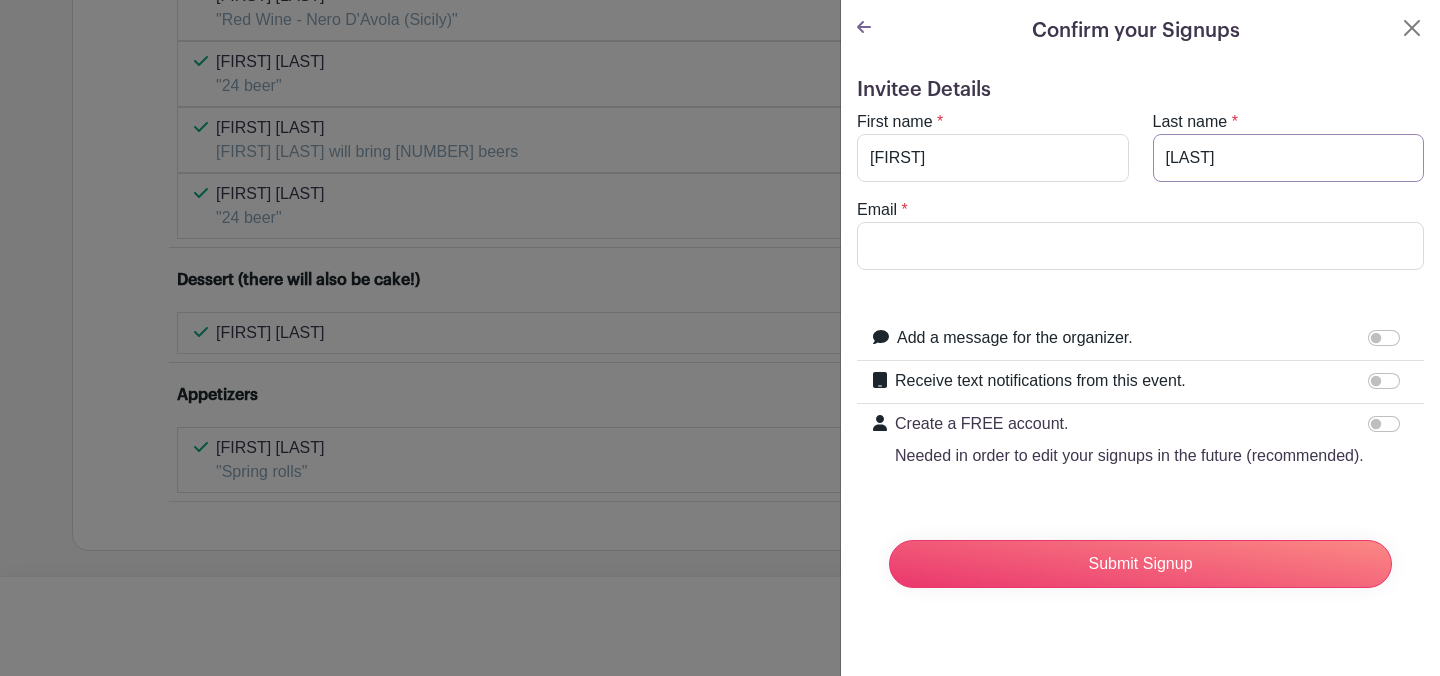 type on "[FIRST].[LAST]@[DOMAIN]" 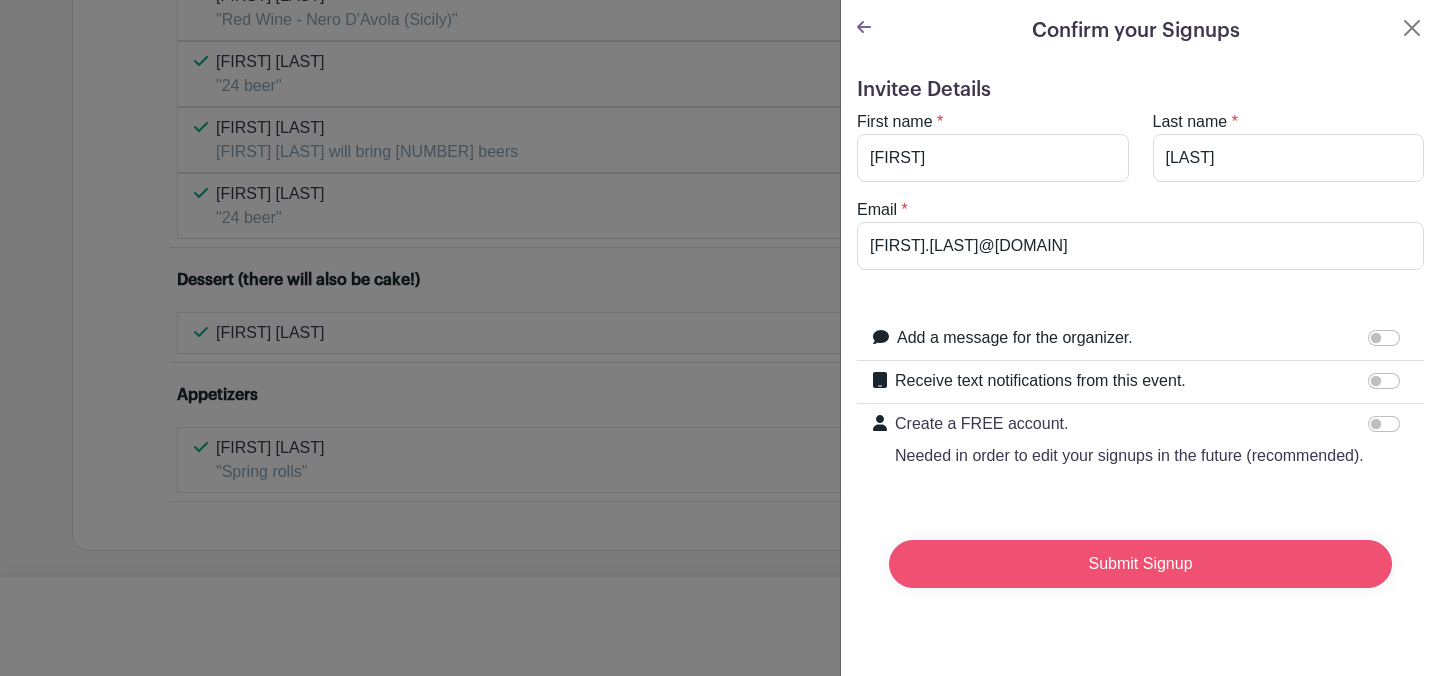click on "Submit Signup" at bounding box center [1140, 564] 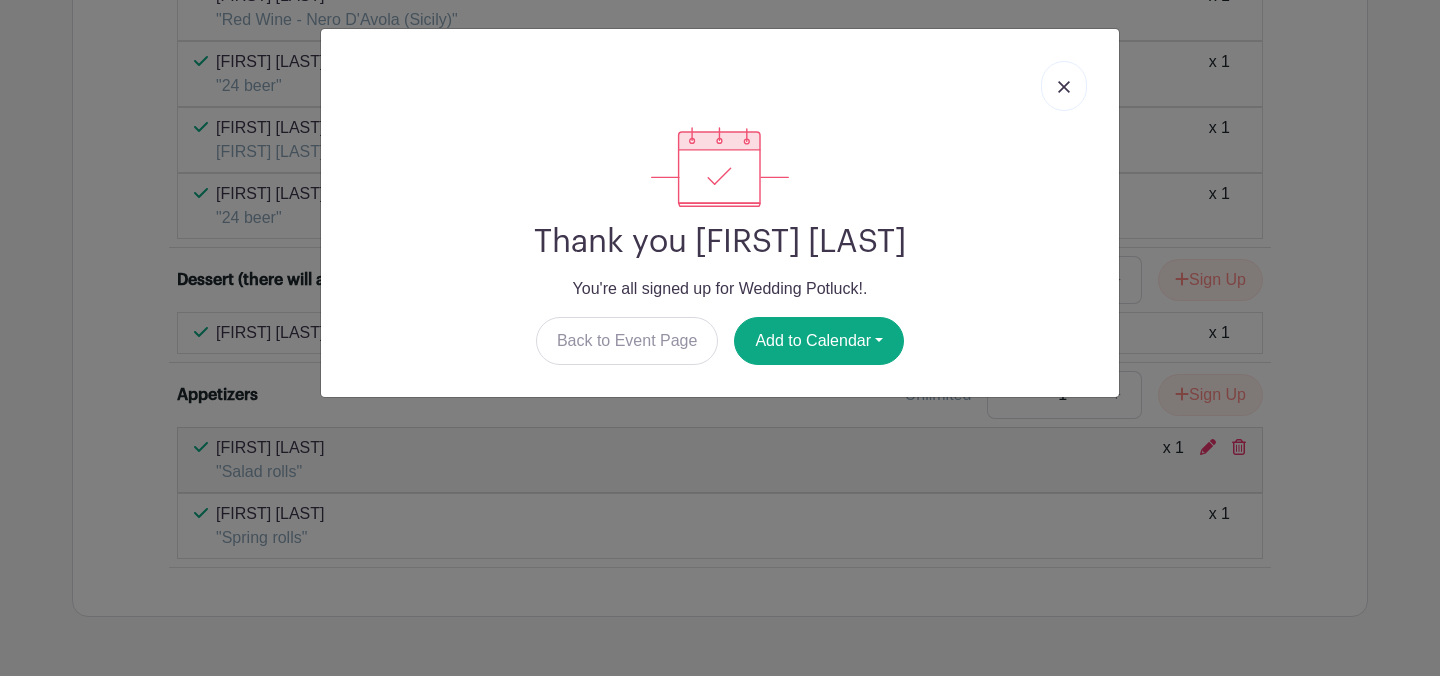 click at bounding box center [1064, 87] 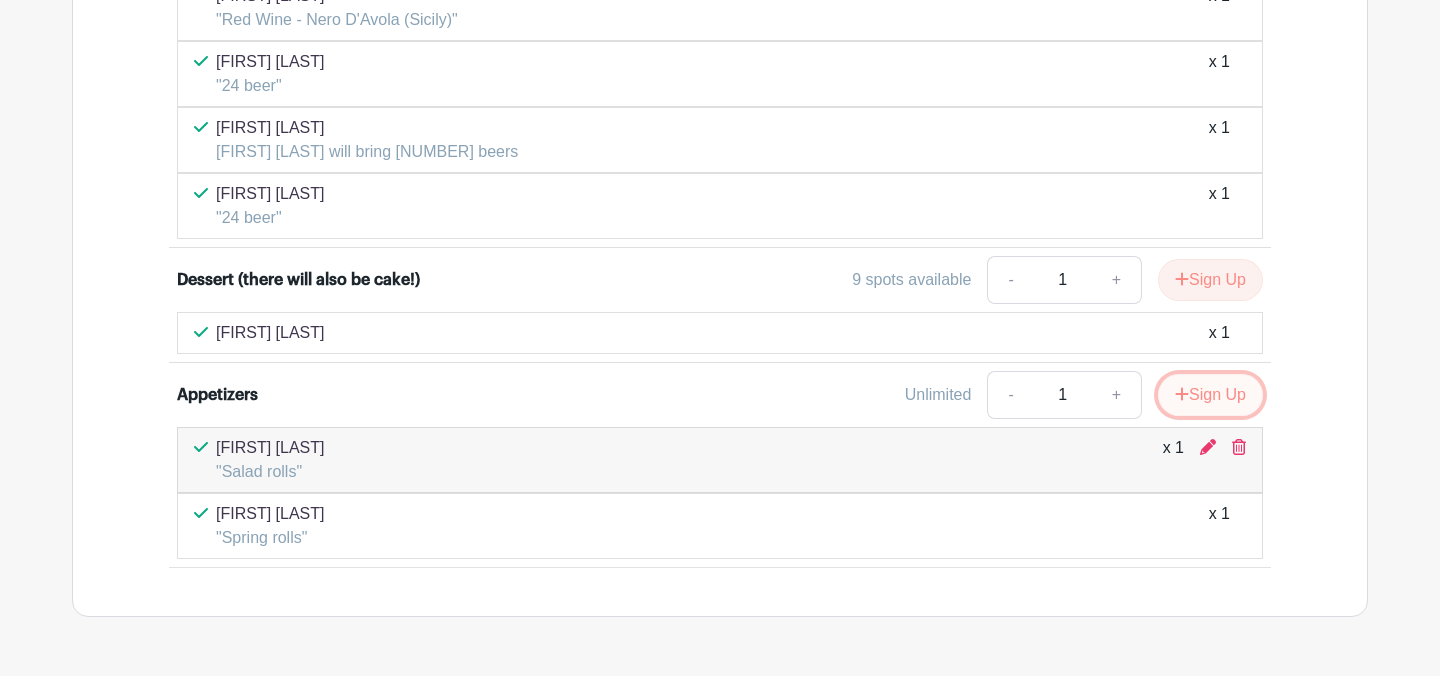 click on "Sign Up" at bounding box center (1210, 395) 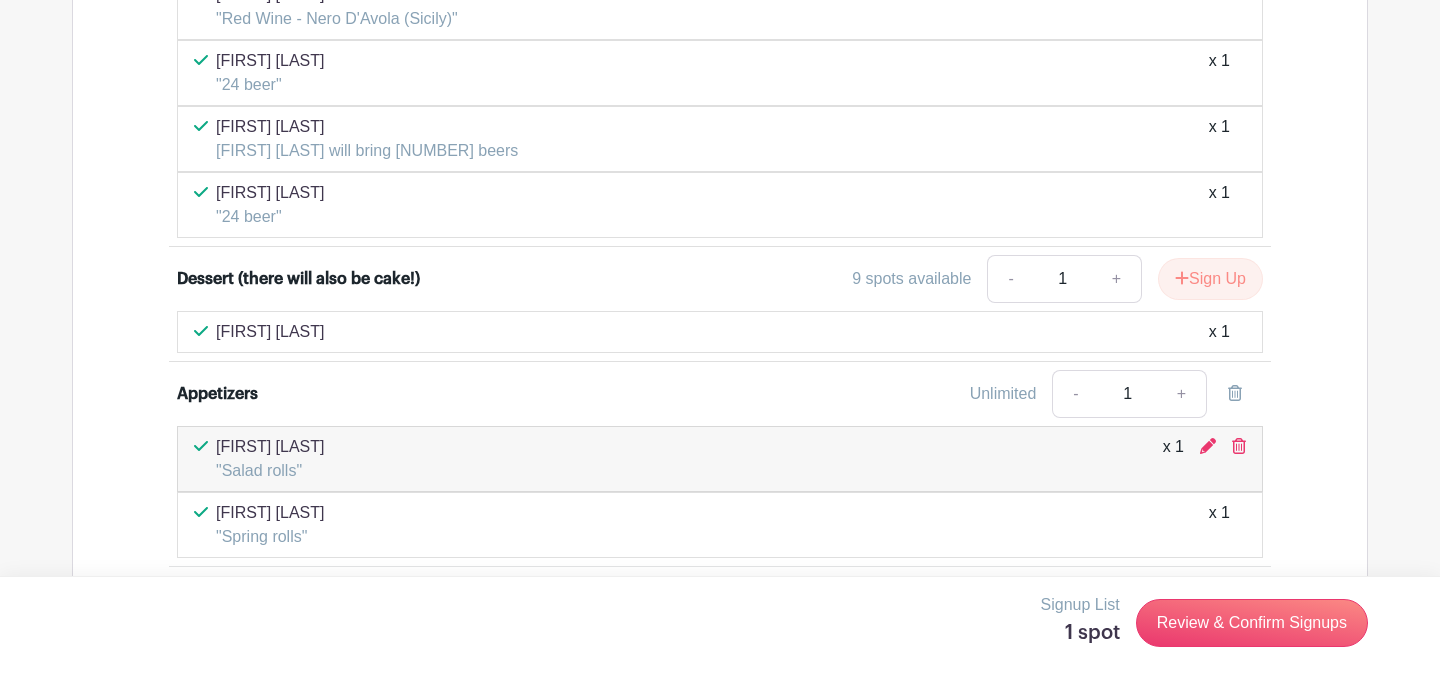 scroll, scrollTop: 3523, scrollLeft: 0, axis: vertical 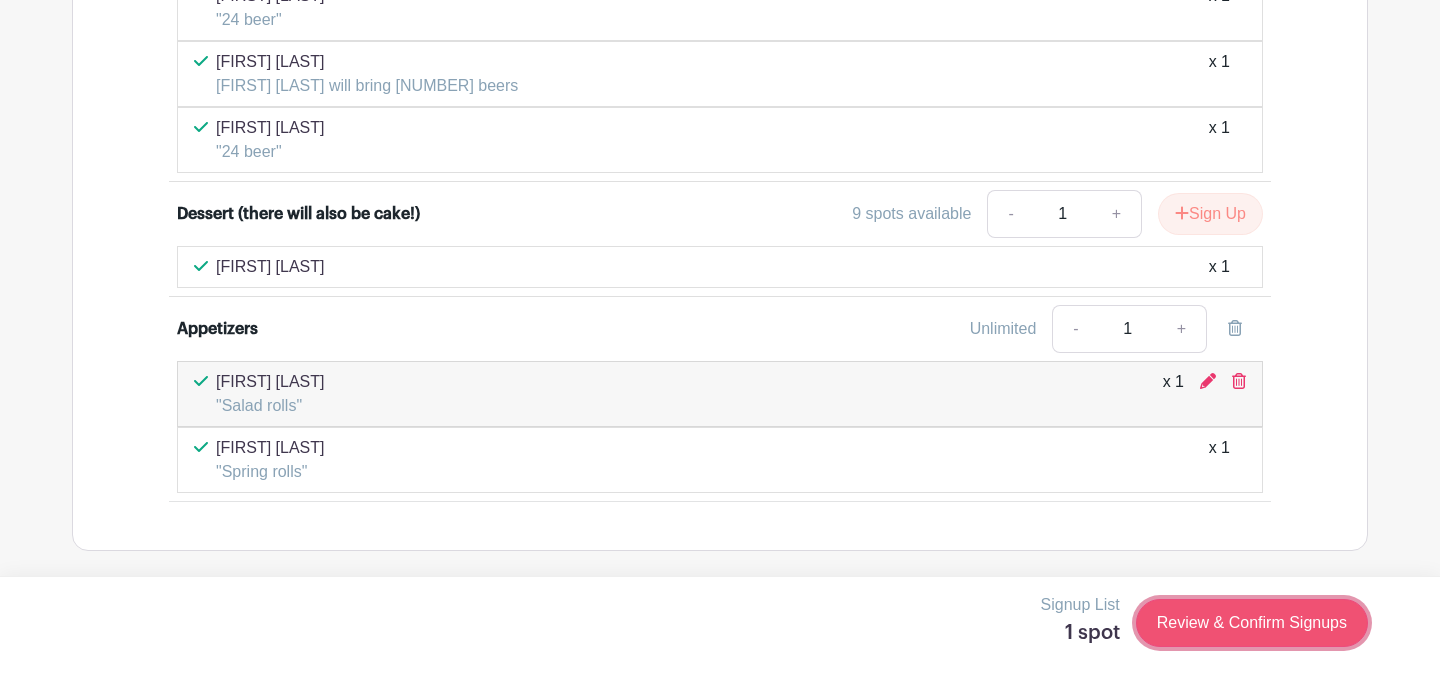 click on "Review & Confirm Signups" at bounding box center (1252, 623) 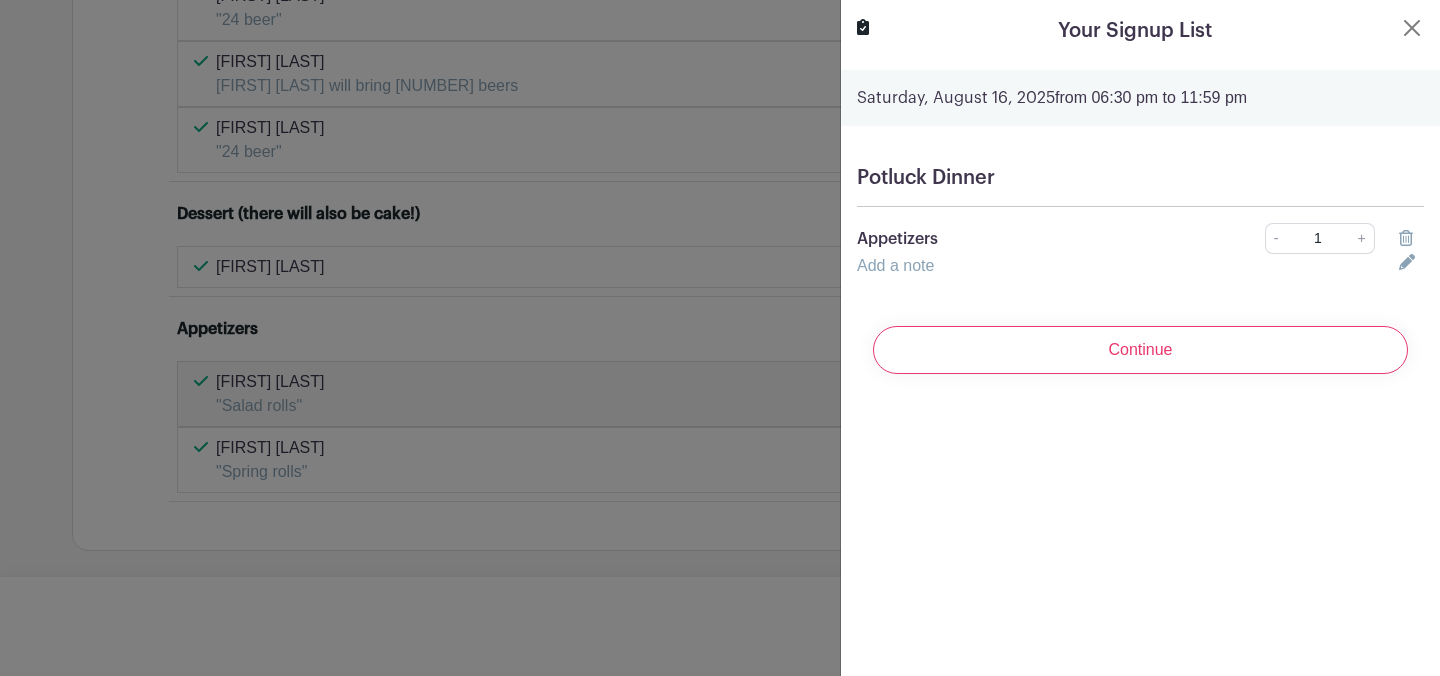 click on "Add a note" at bounding box center [895, 265] 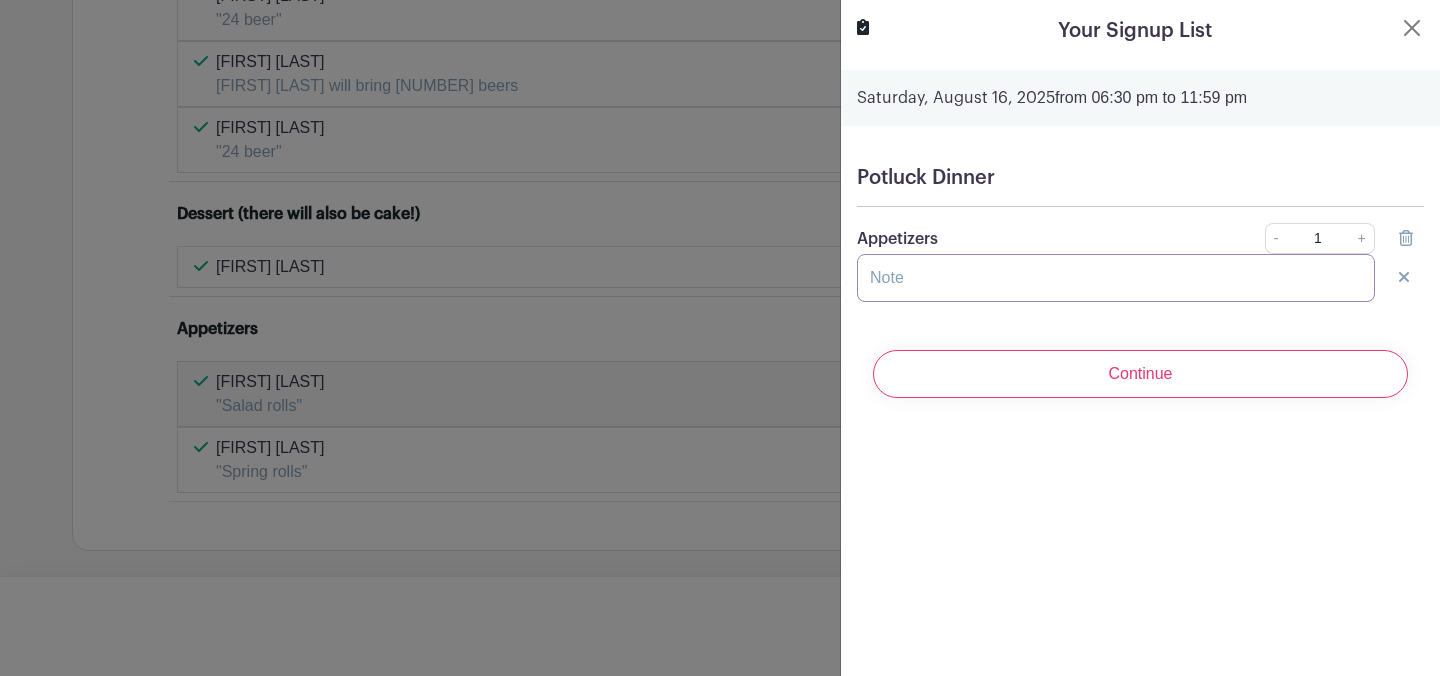 click at bounding box center (1116, 278) 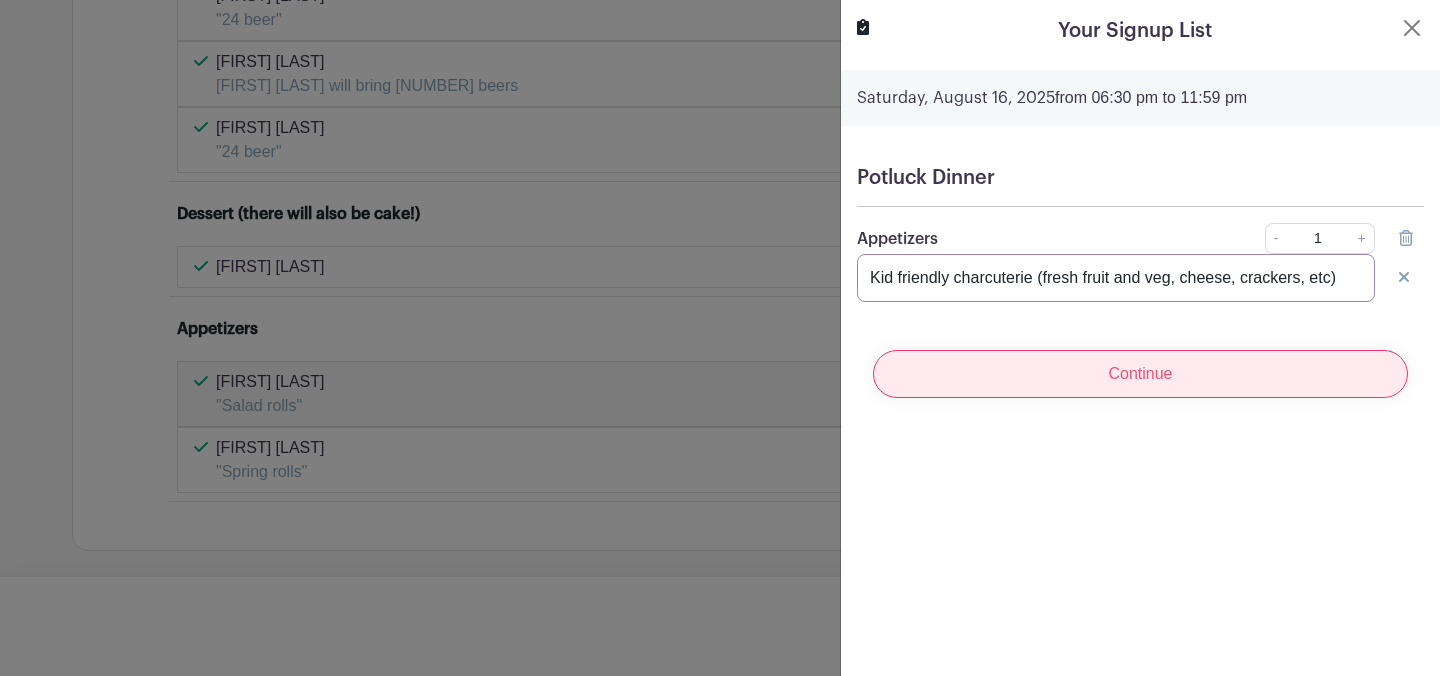 type on "Kid friendly charcuterie (fresh fruit and veg, cheese, crackers, etc)" 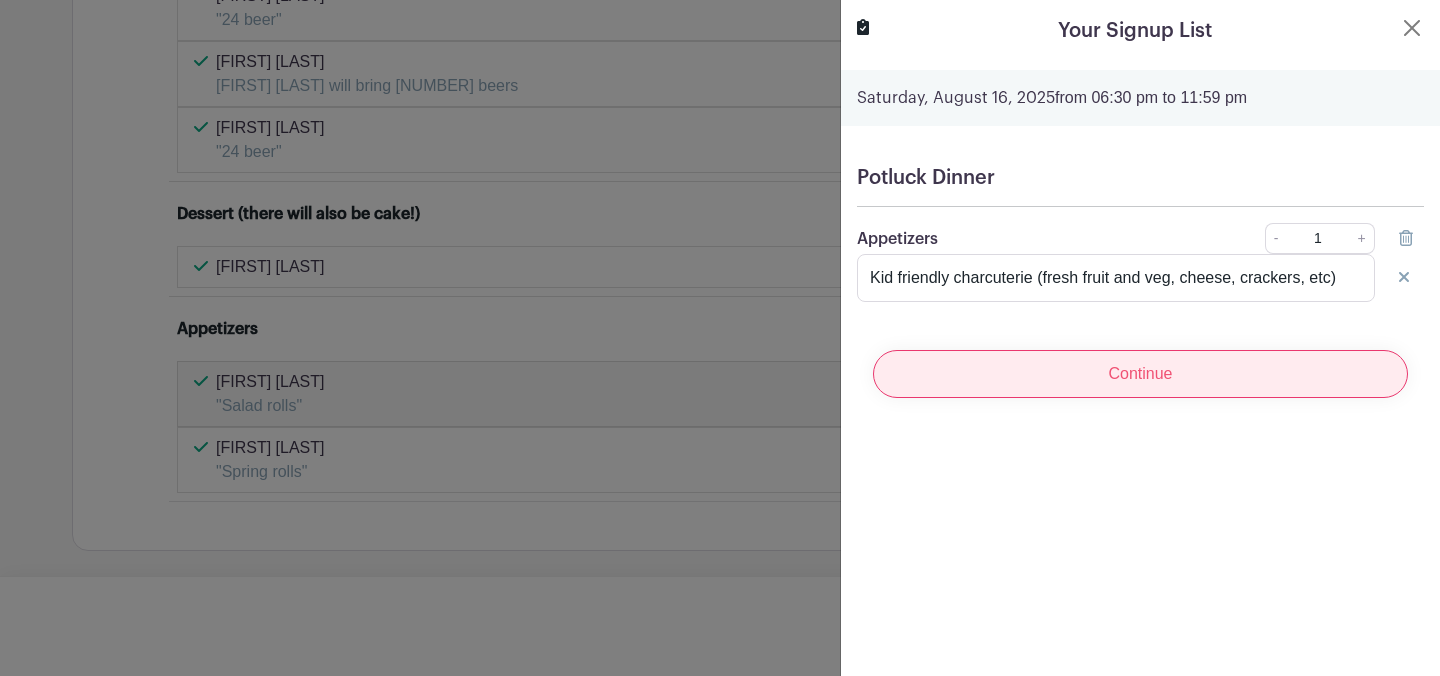 click on "Continue" at bounding box center [1140, 374] 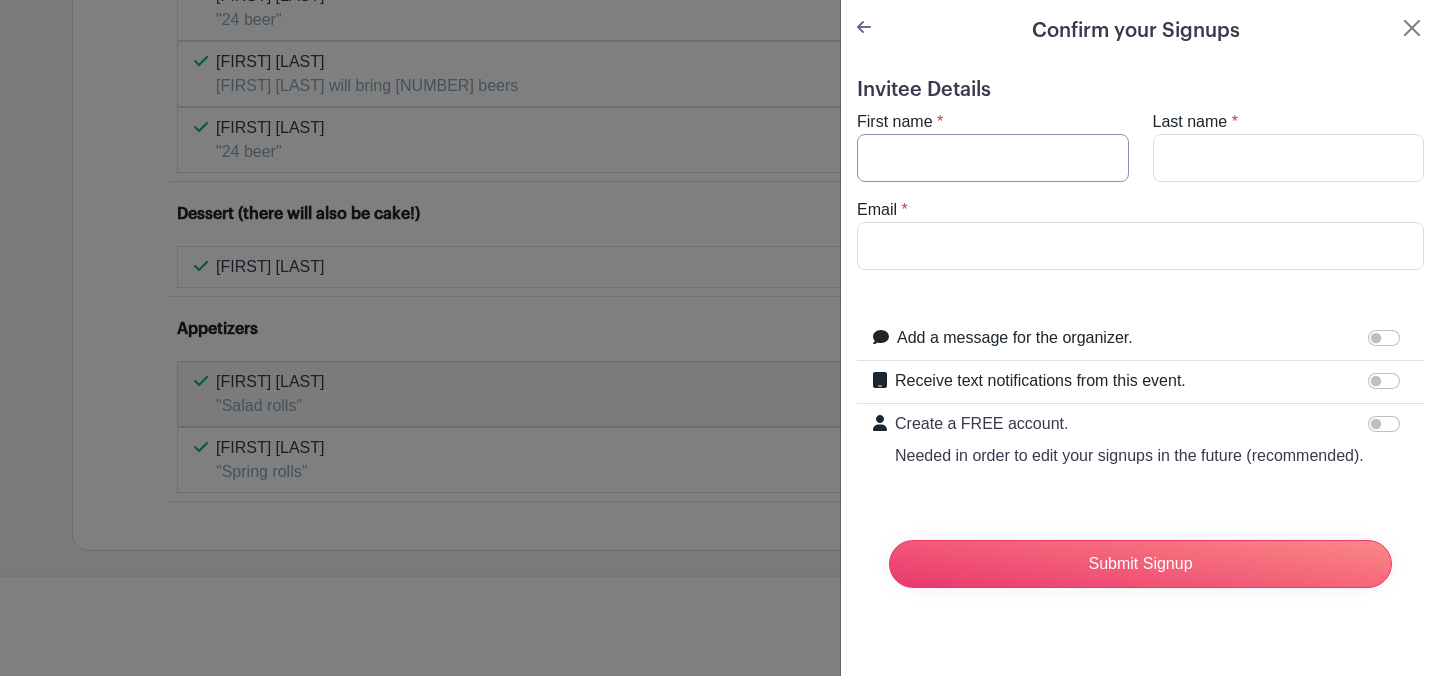 click on "First name" at bounding box center (993, 158) 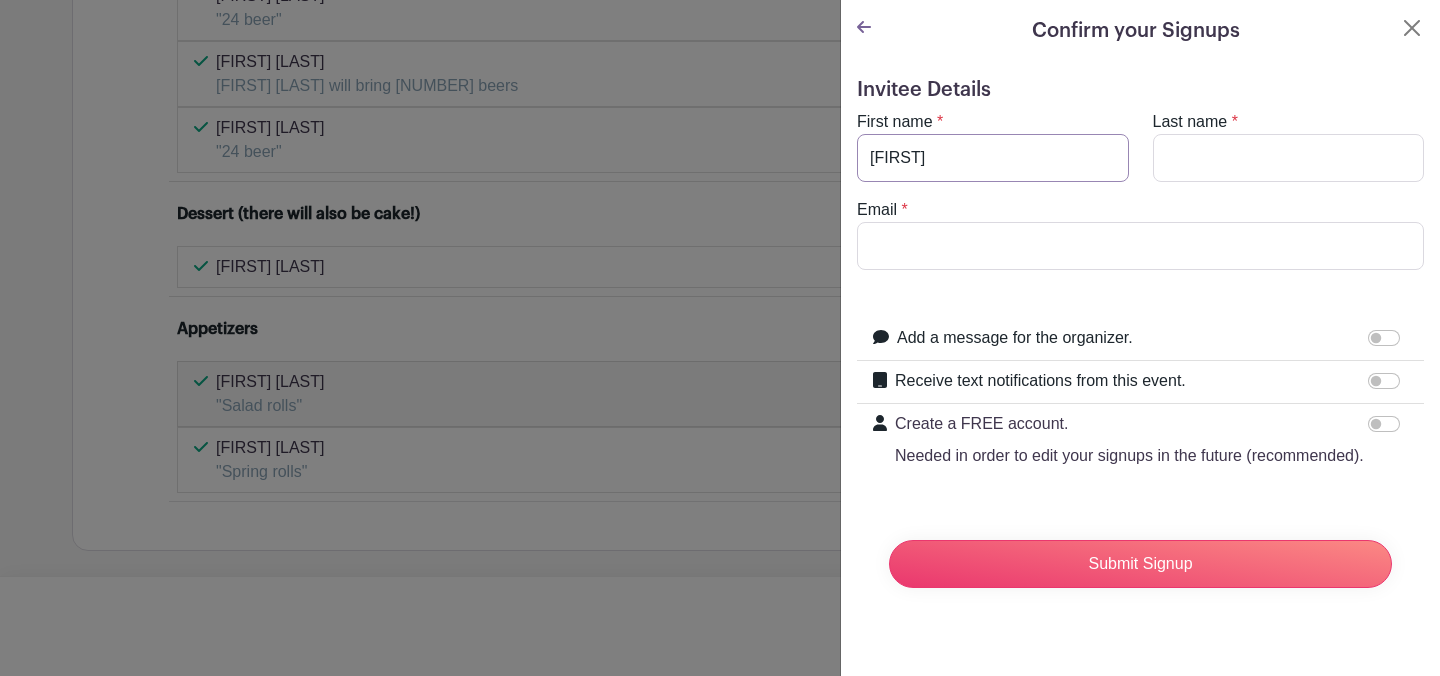 type on "[LAST]" 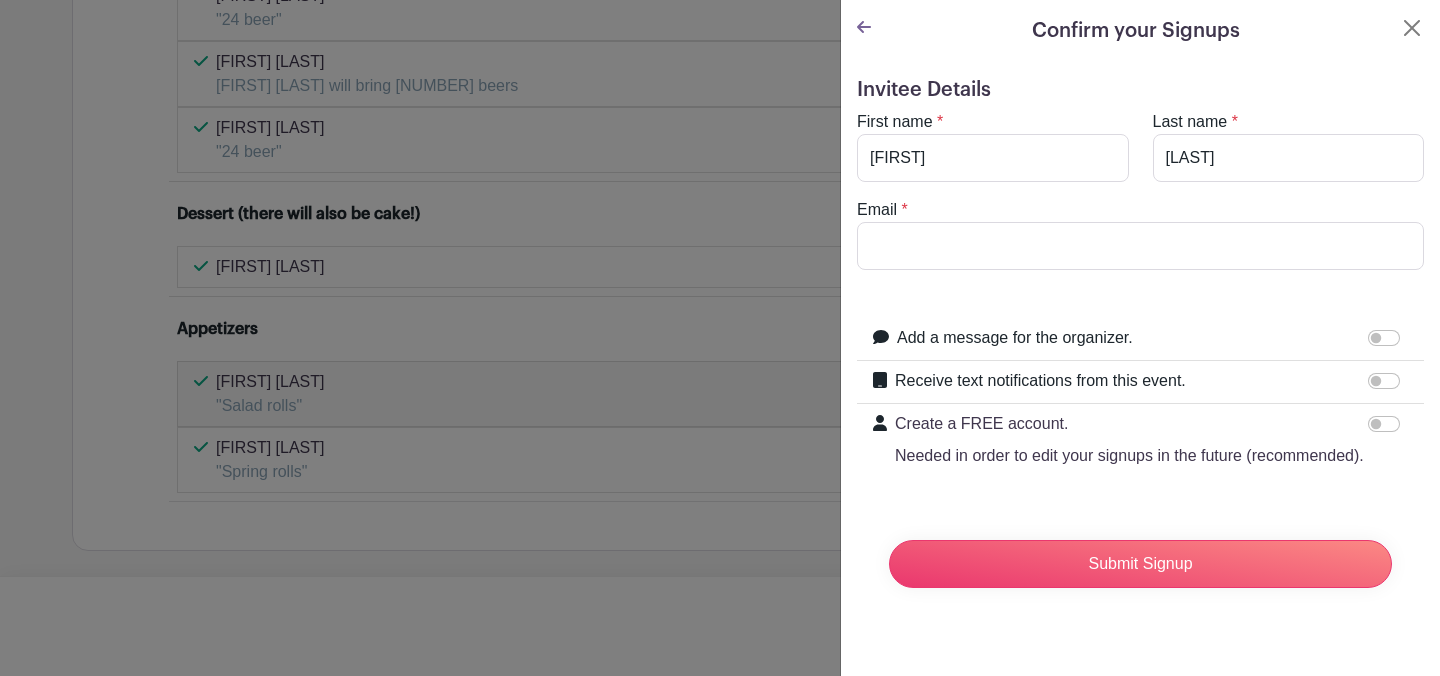 type on "[FIRST].[LAST]@[DOMAIN]" 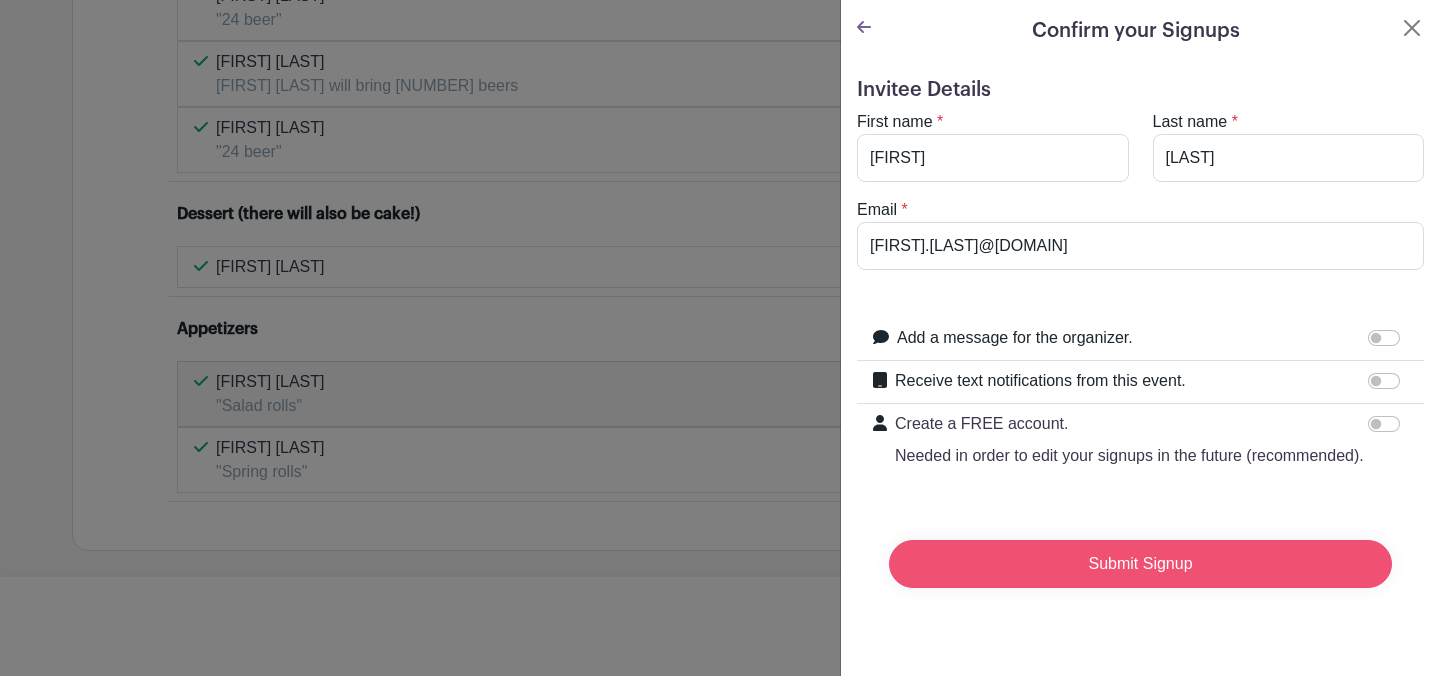 click on "Submit Signup" at bounding box center [1140, 564] 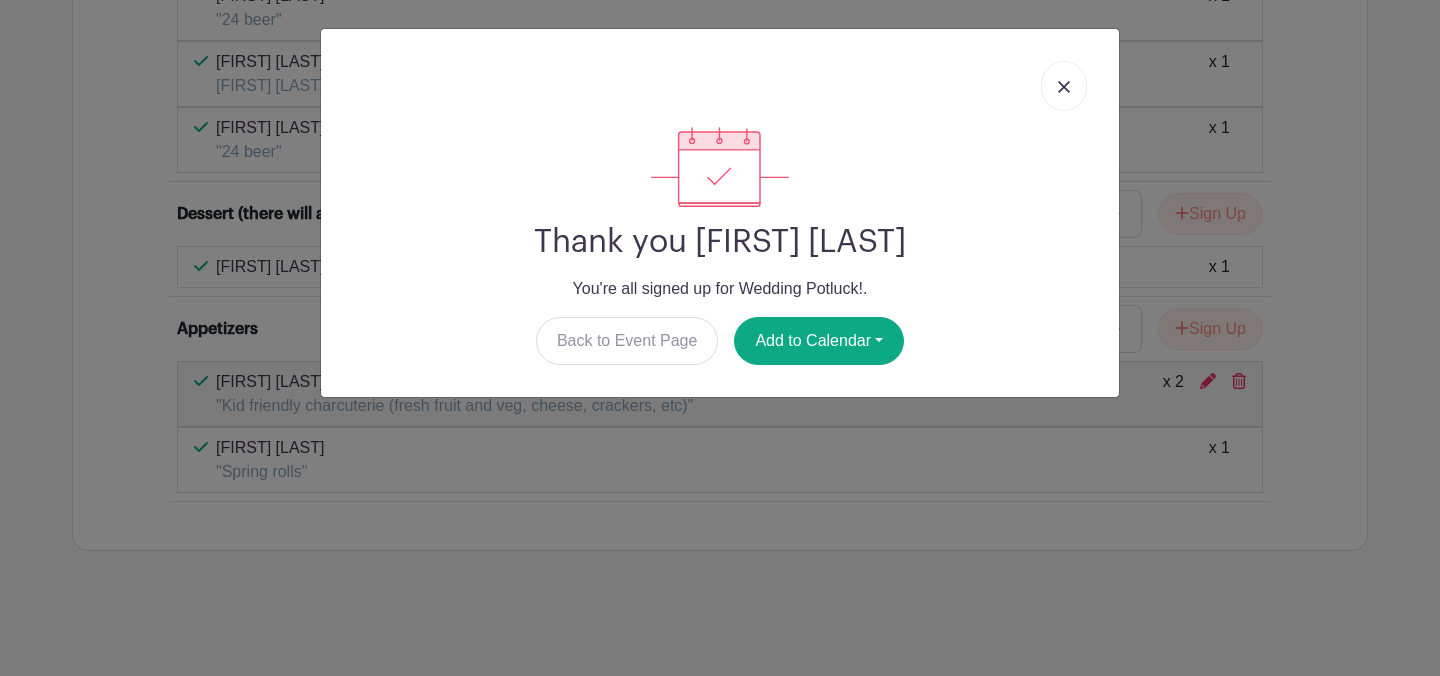 click at bounding box center [1064, 86] 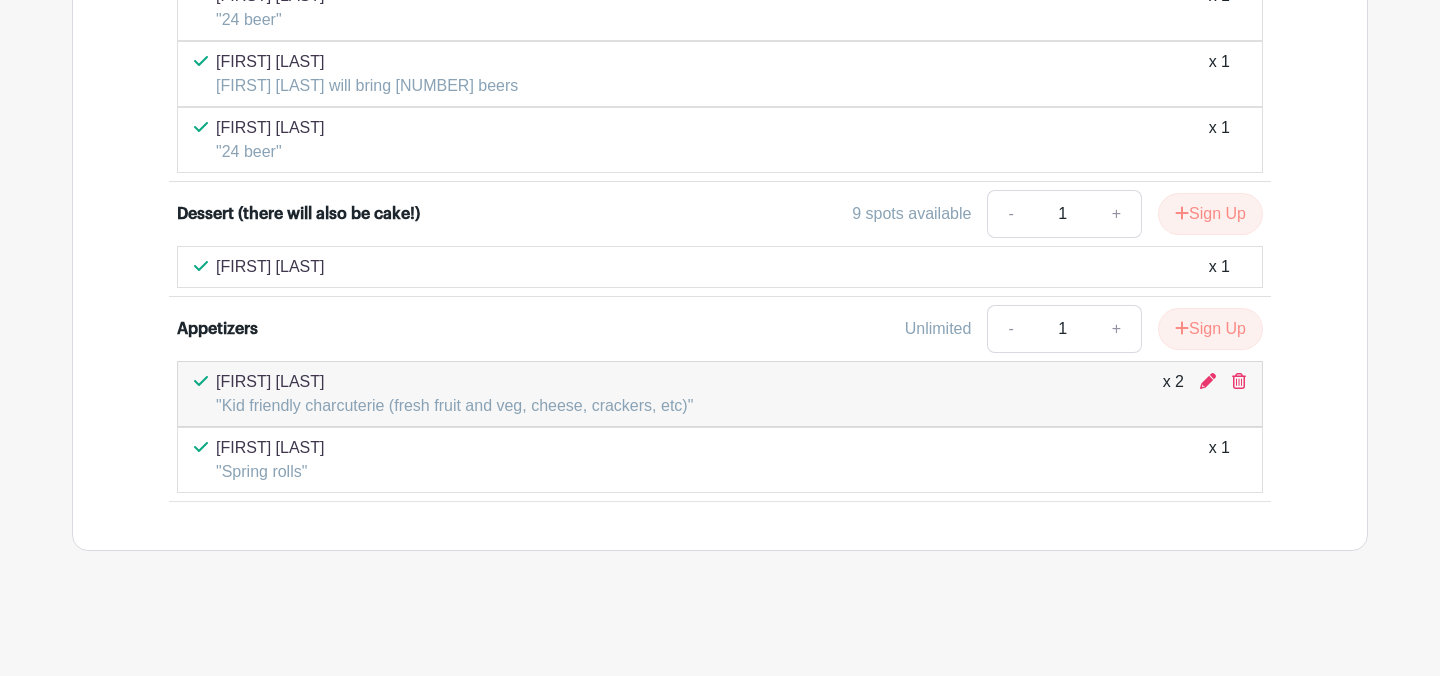 click on "[FIRST] [LAST]
"Kid friendly charcuterie (fresh fruit and veg, cheese, crackers, etc)"
x 2" at bounding box center [720, 394] 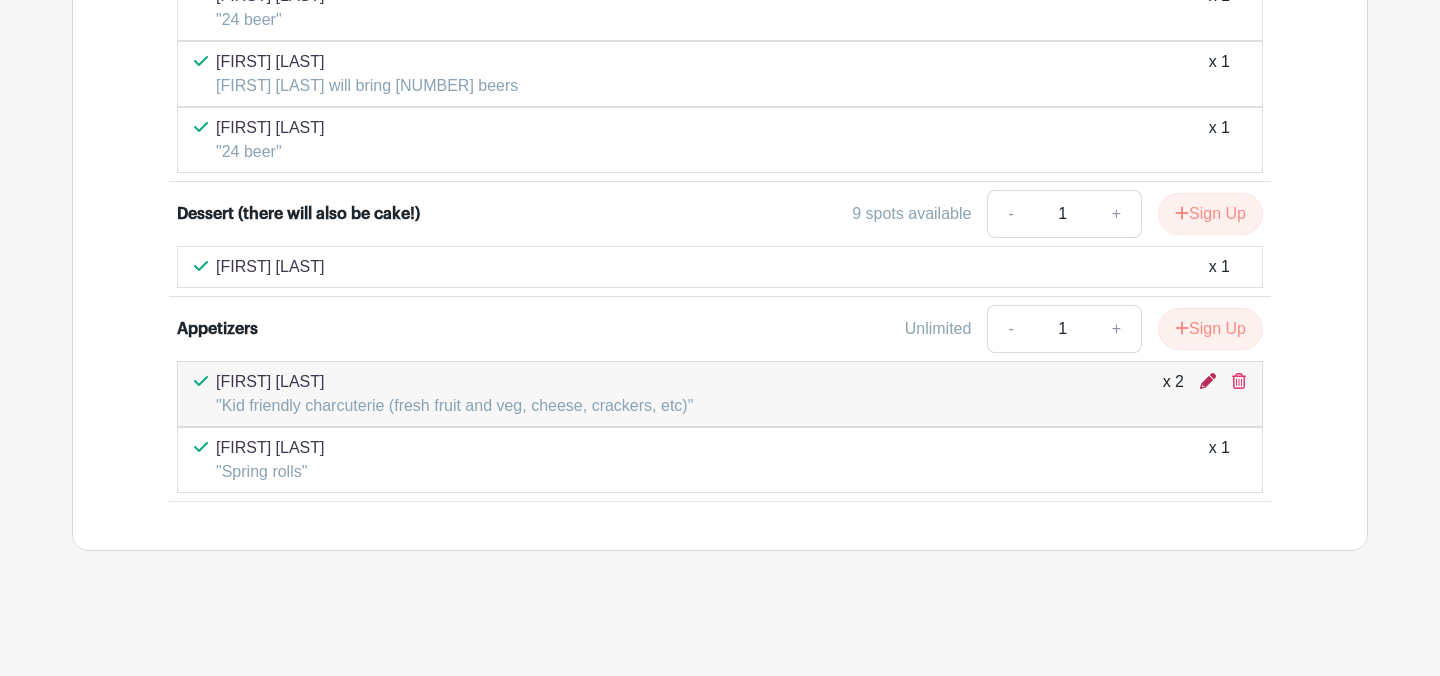click 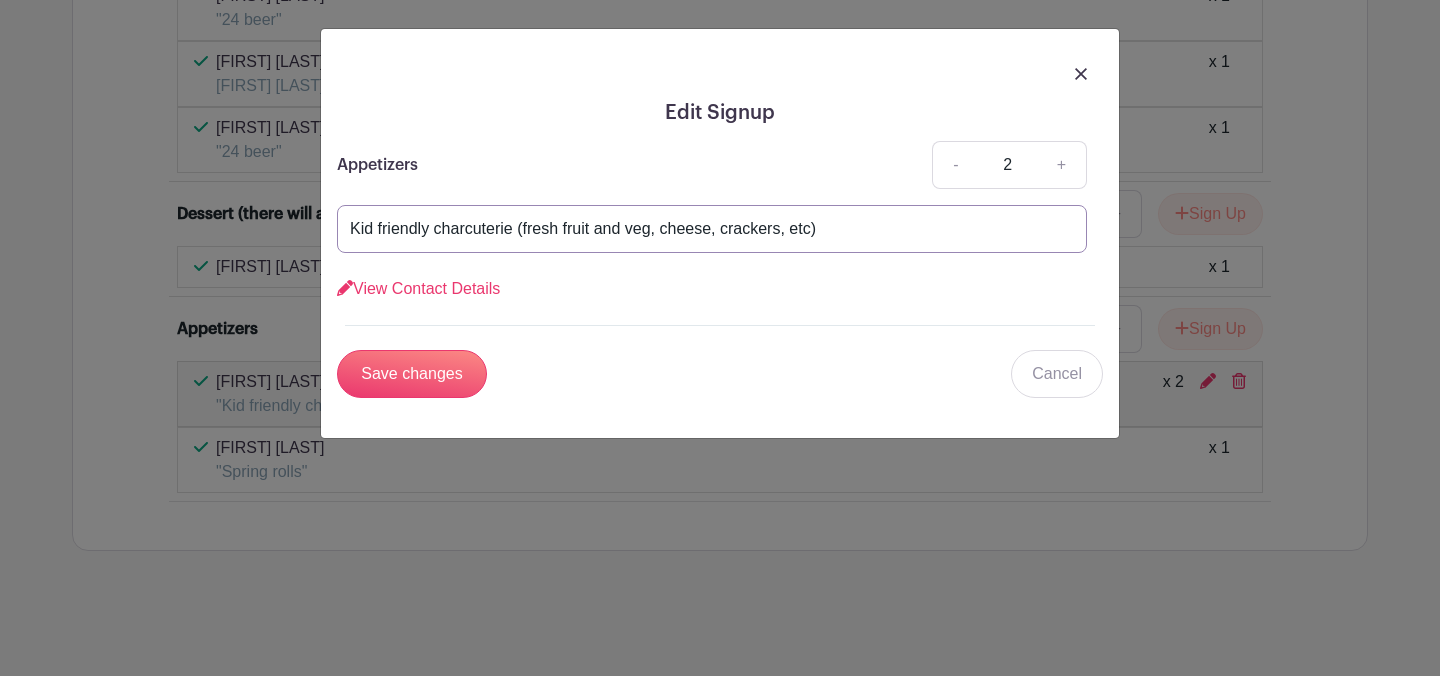 click on "Kid friendly charcuterie (fresh fruit and veg, cheese, crackers, etc)" at bounding box center (712, 229) 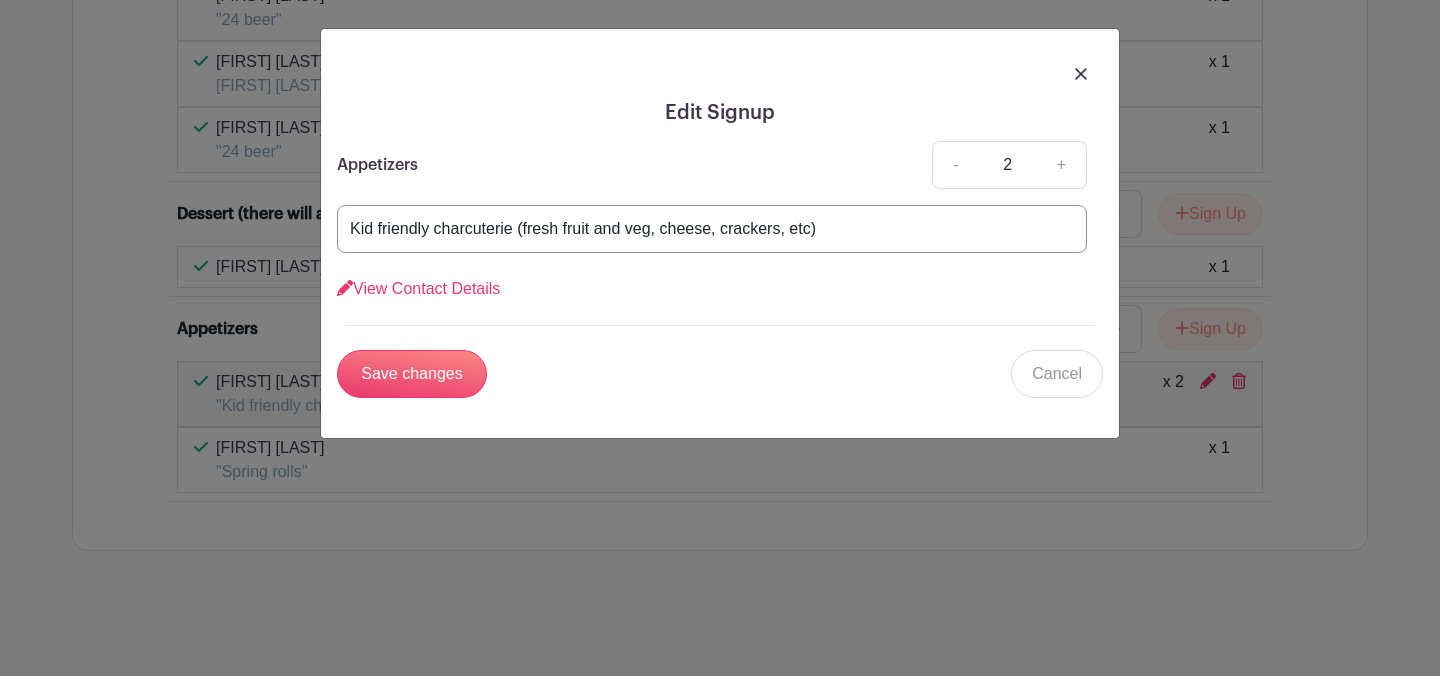 click on "Kid friendly charcuterie (fresh fruit and veg, cheese, crackers, etc)" at bounding box center [712, 229] 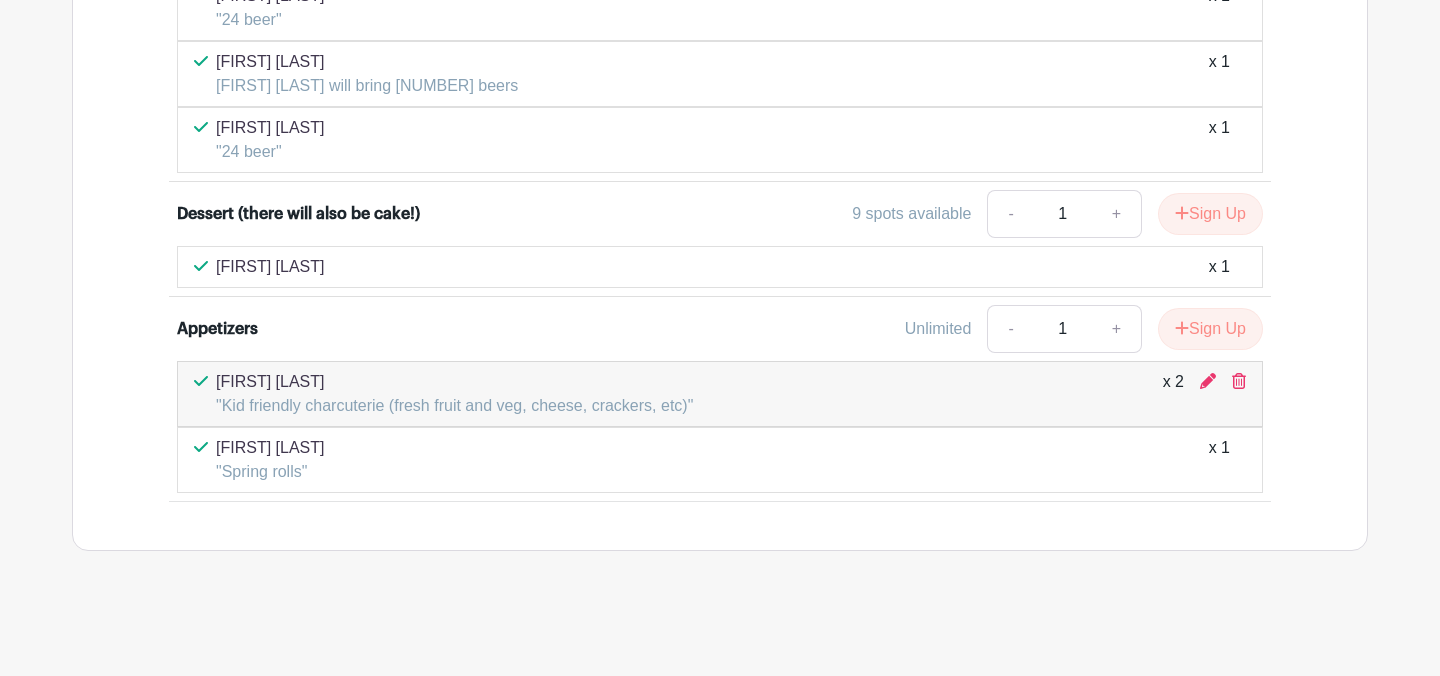 click on "x 2" at bounding box center [1173, 394] 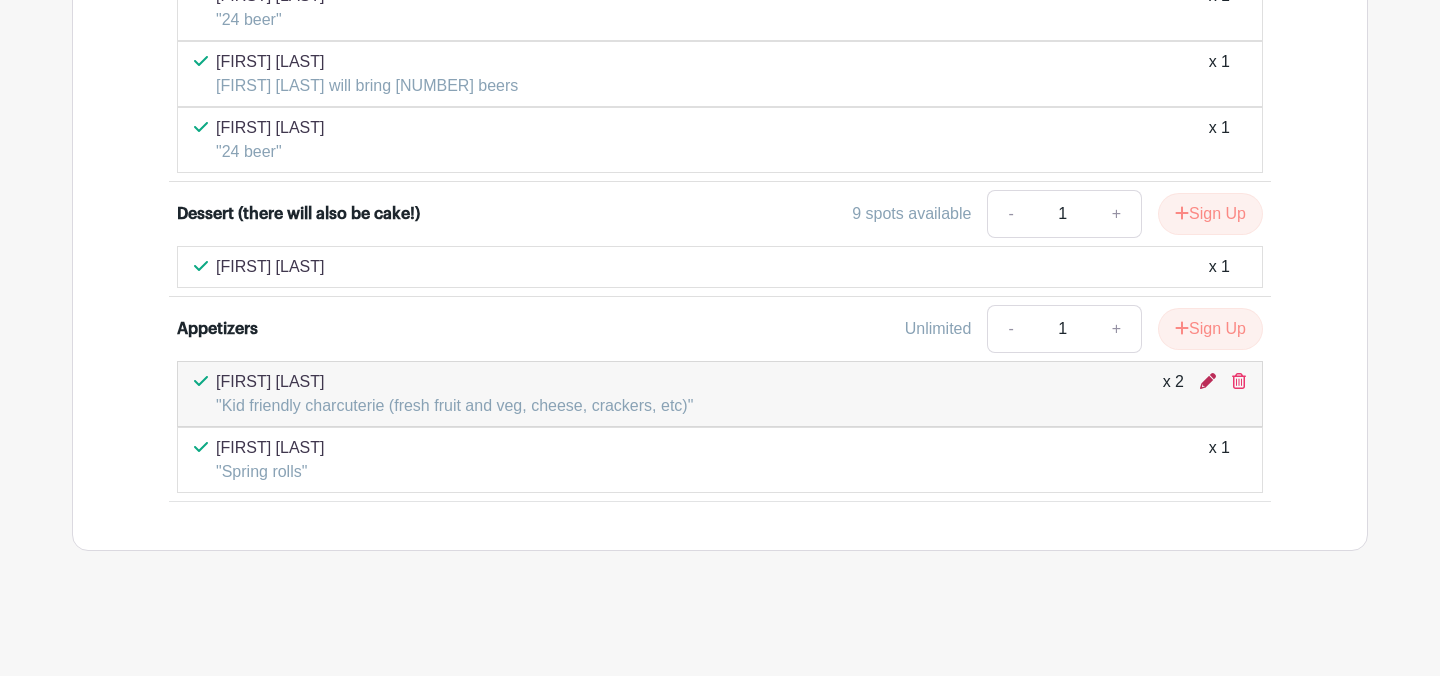 click 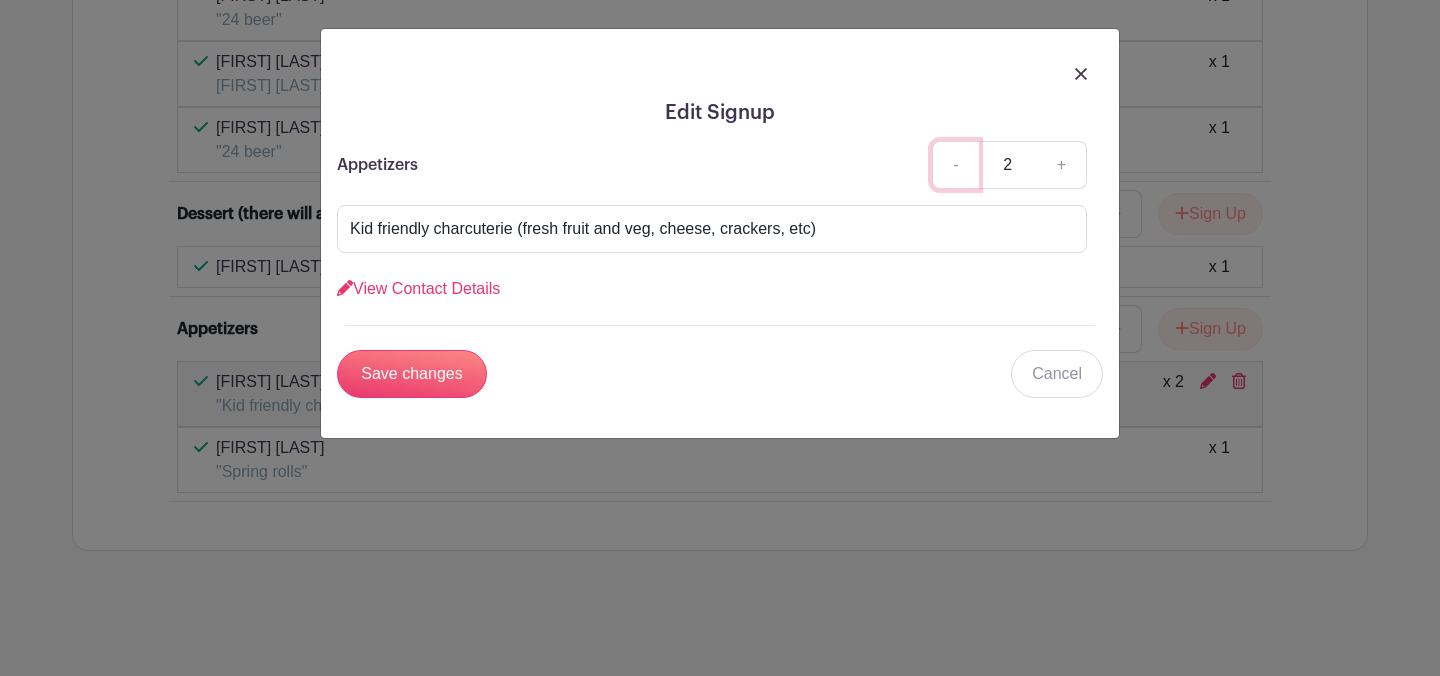 click on "-" at bounding box center (955, 165) 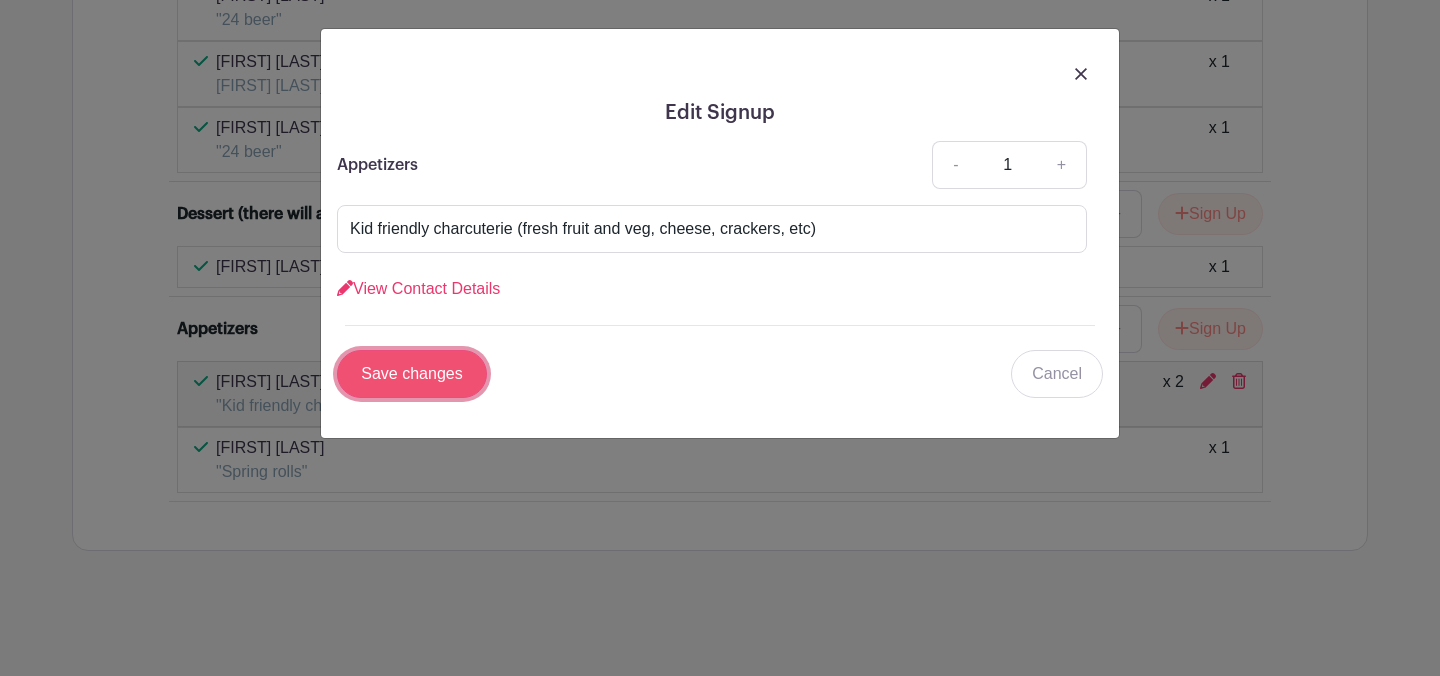 click on "Save changes" at bounding box center (412, 374) 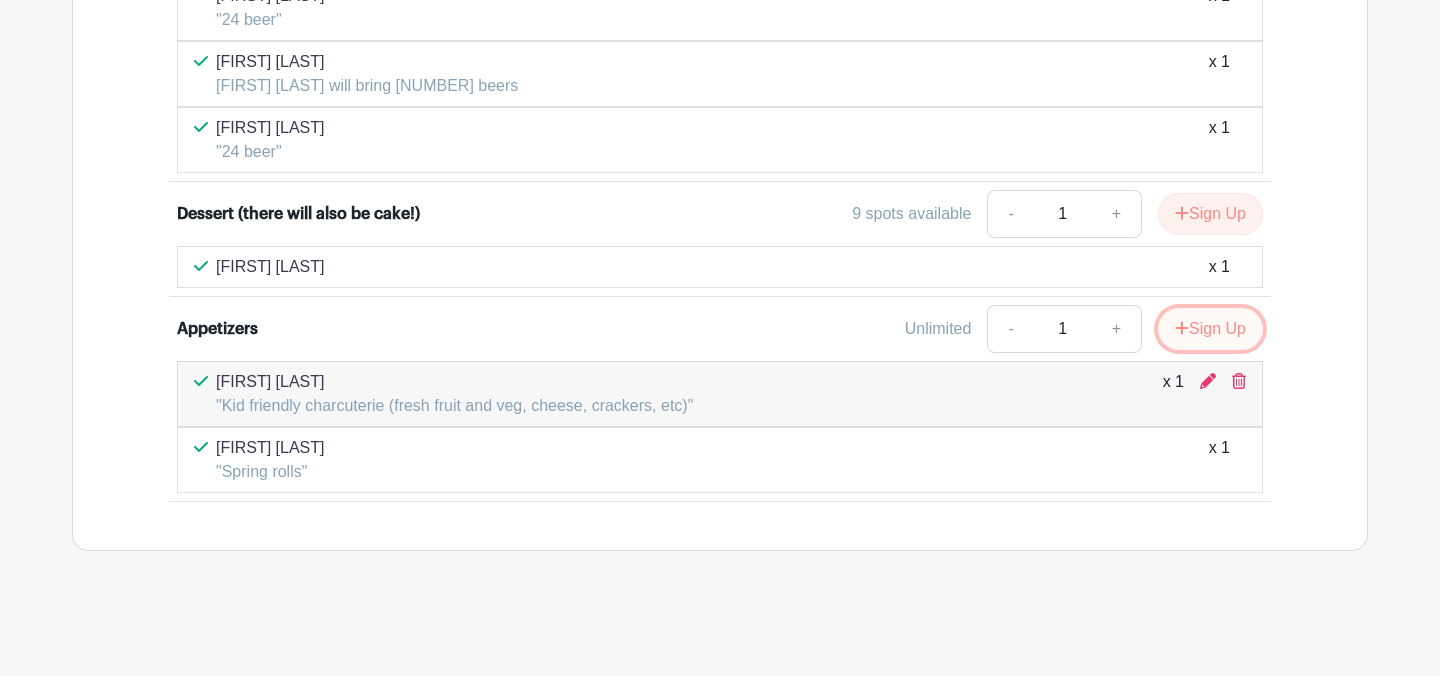 click on "Sign Up" at bounding box center (1210, 329) 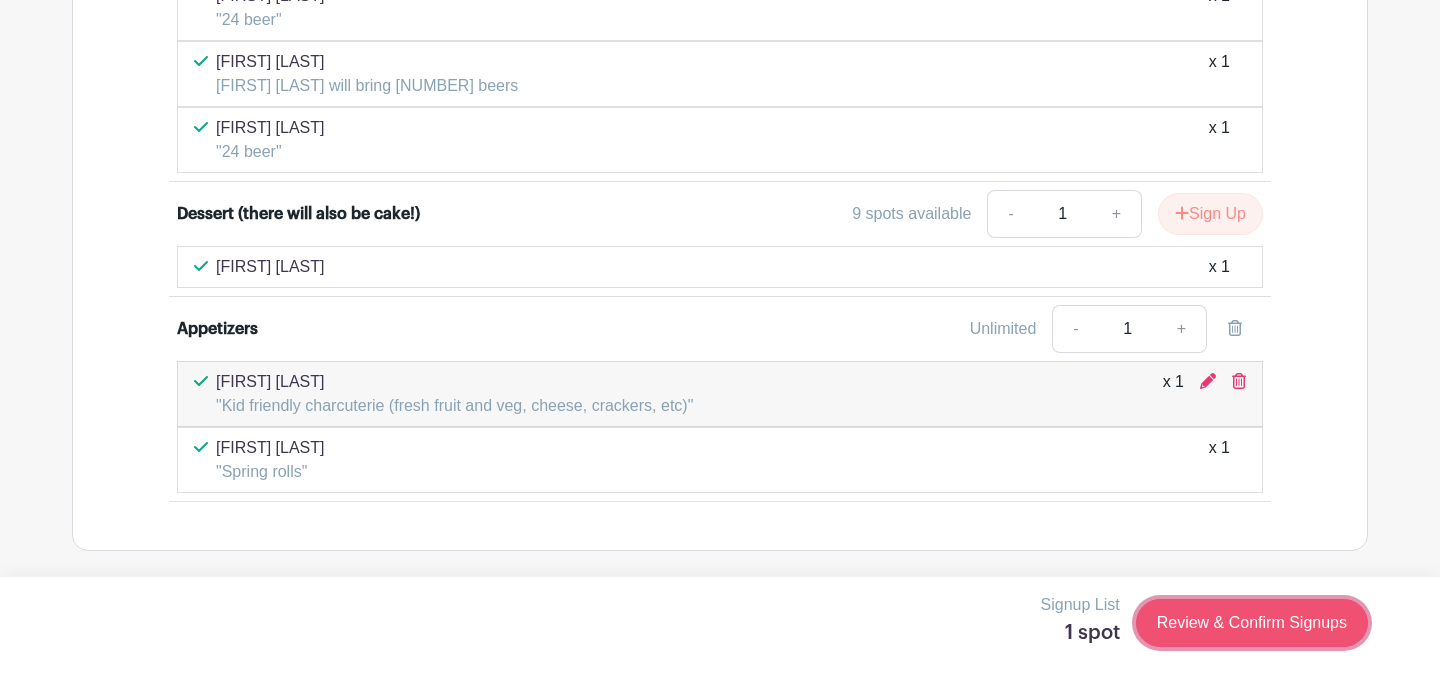 click on "Review & Confirm Signups" at bounding box center [1252, 623] 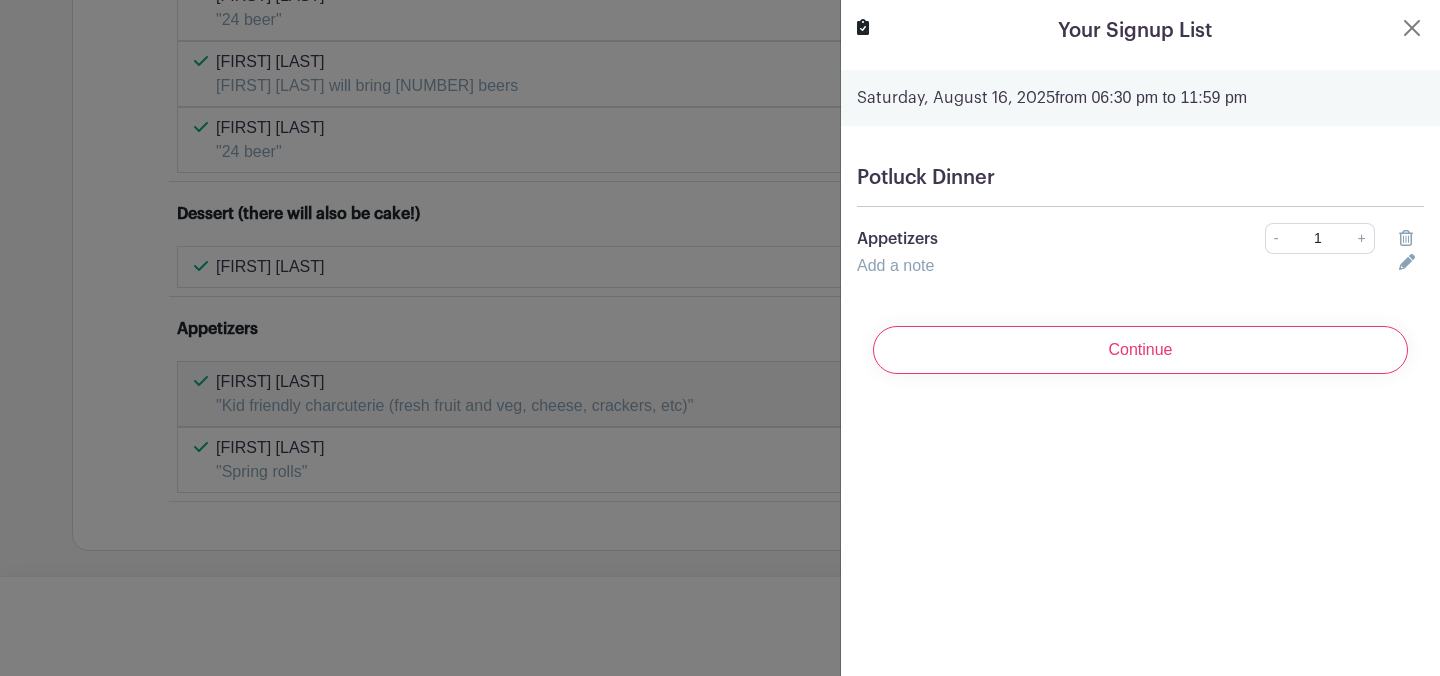 click on "Add a note" at bounding box center [895, 265] 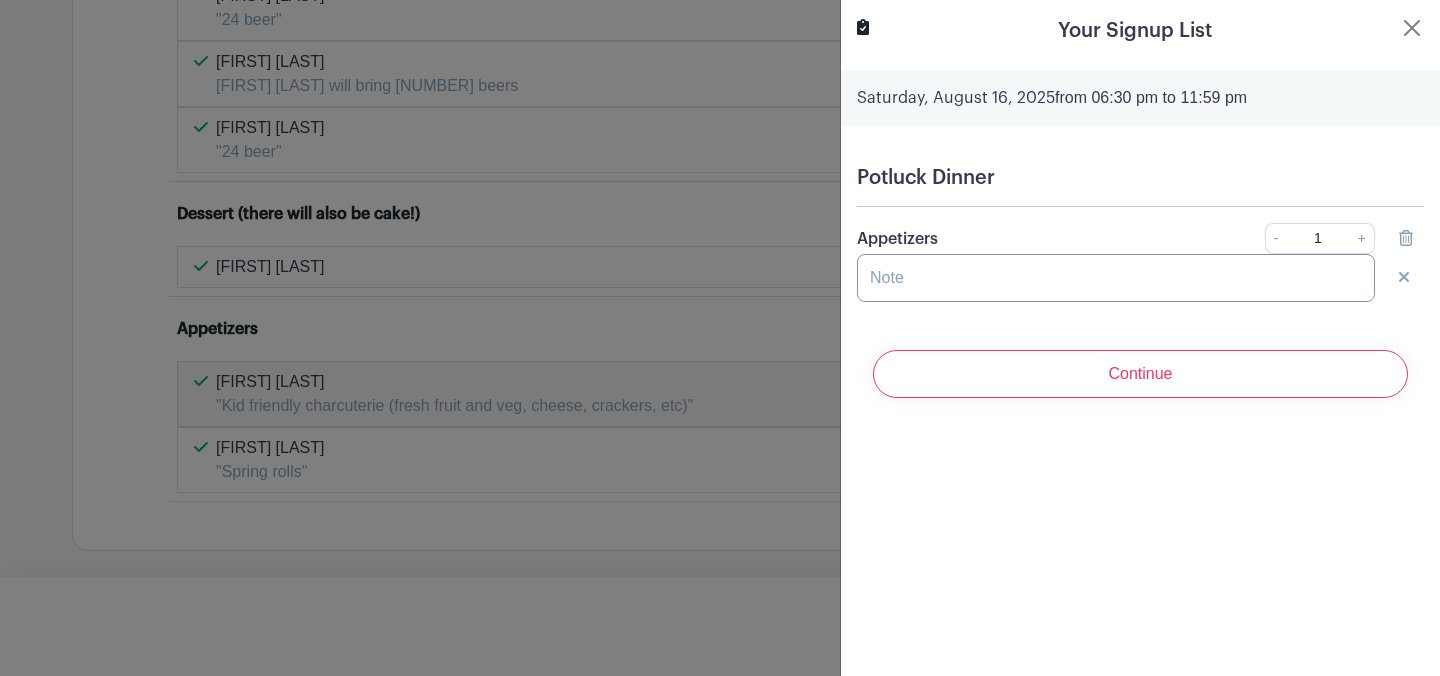 click at bounding box center (1116, 278) 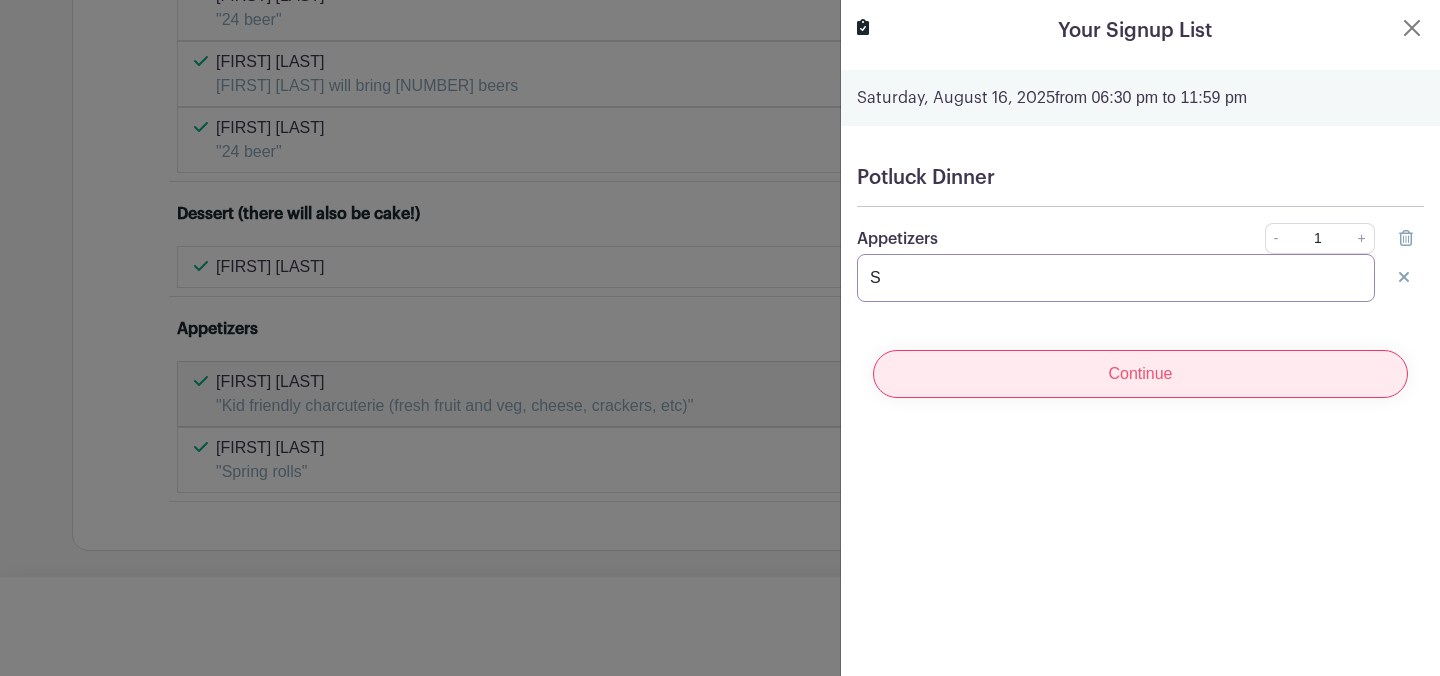 type on "Salad rolls" 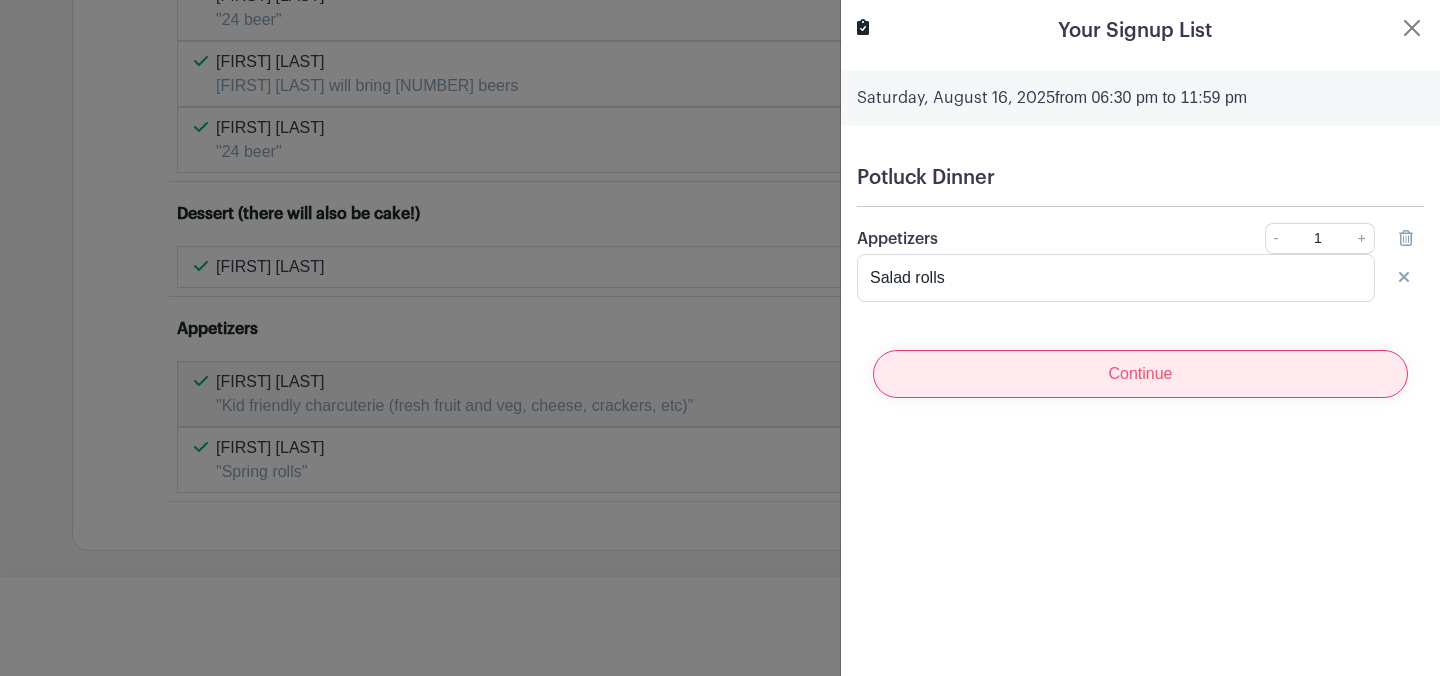 click on "Continue" at bounding box center [1140, 374] 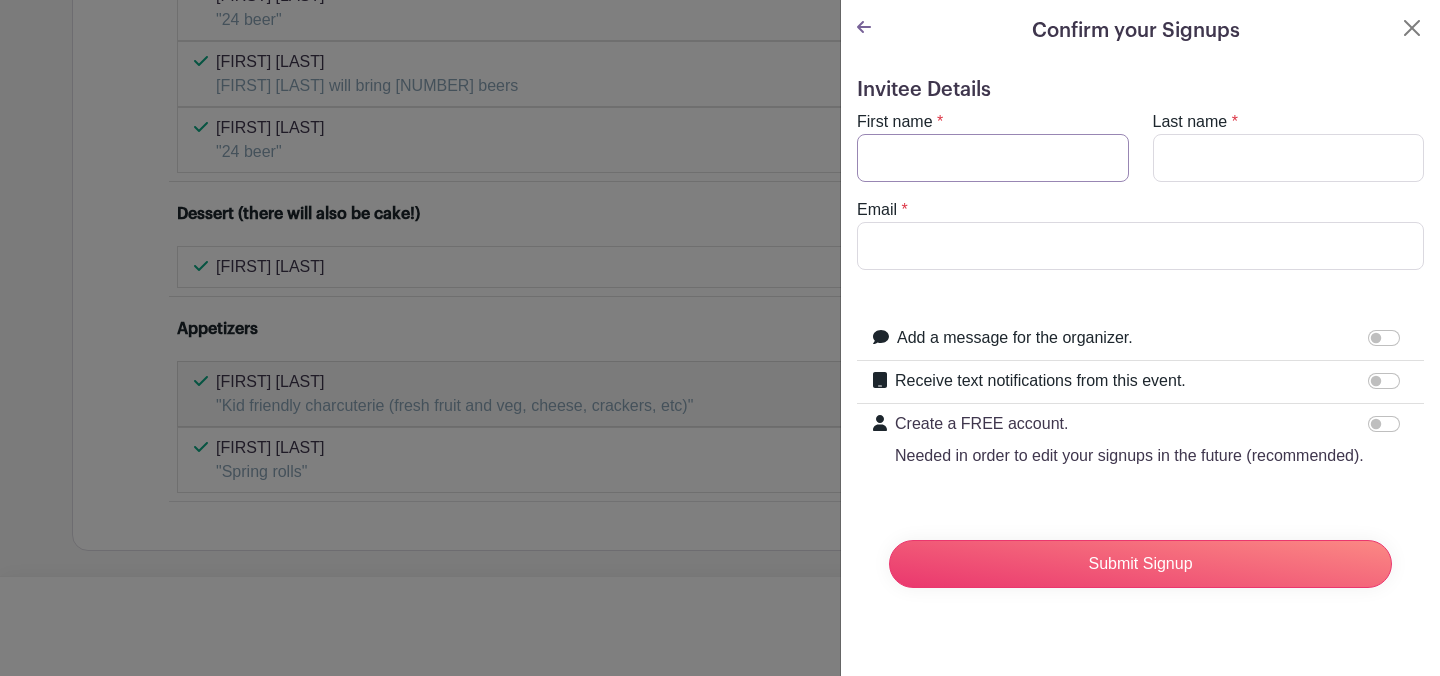 click on "First name" at bounding box center [993, 158] 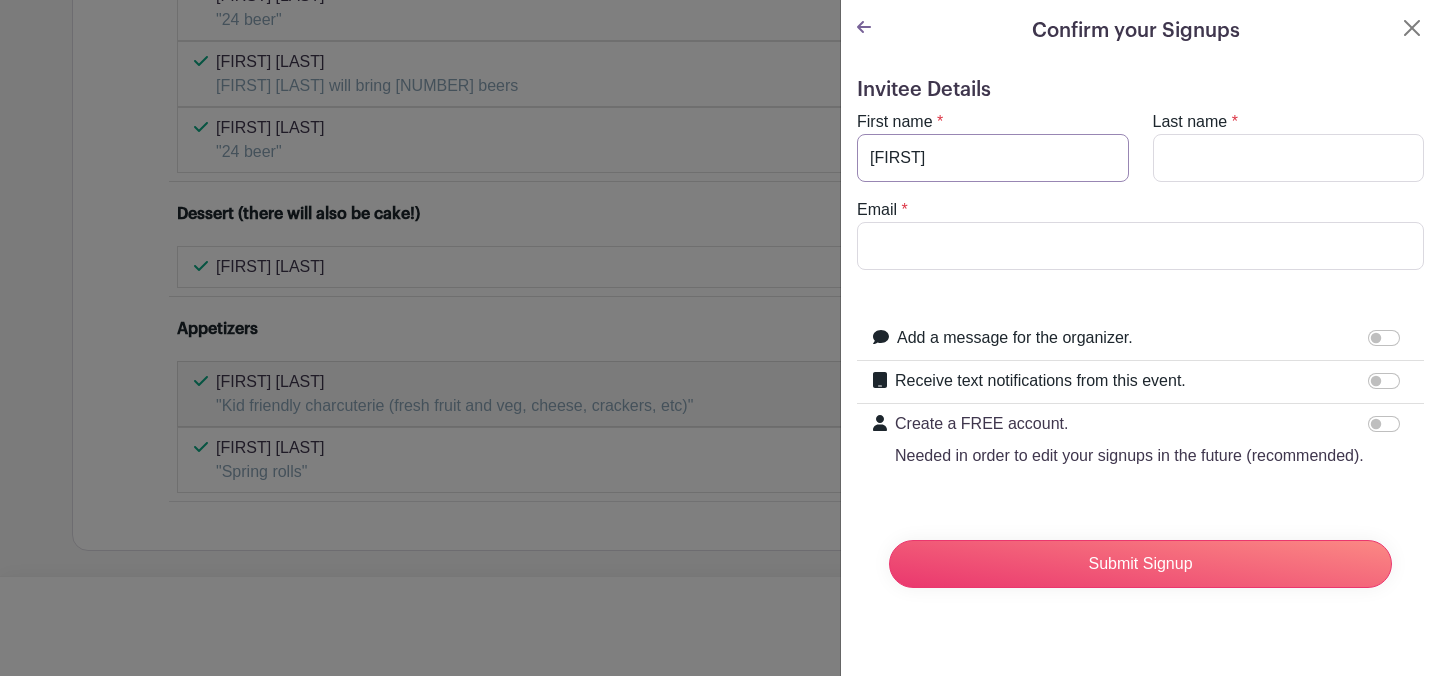 type on "[FIRST]" 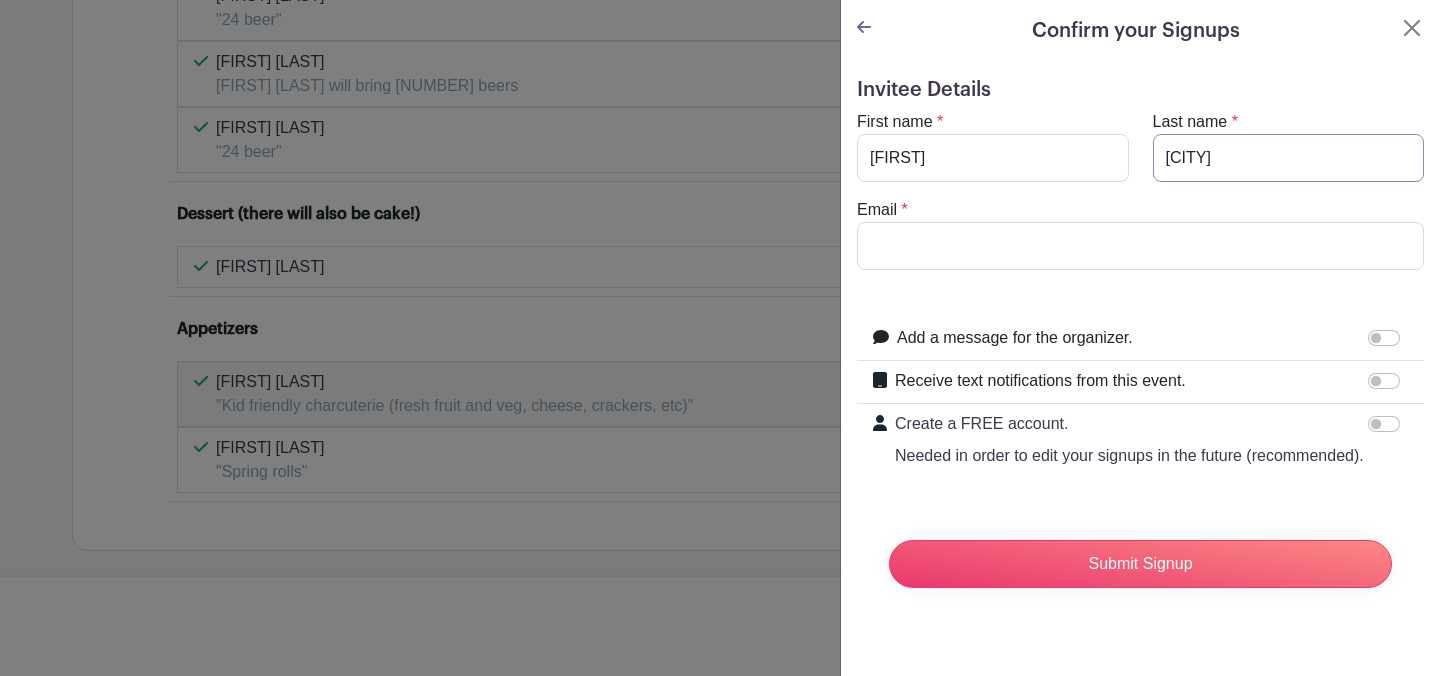 type on "[CITY]" 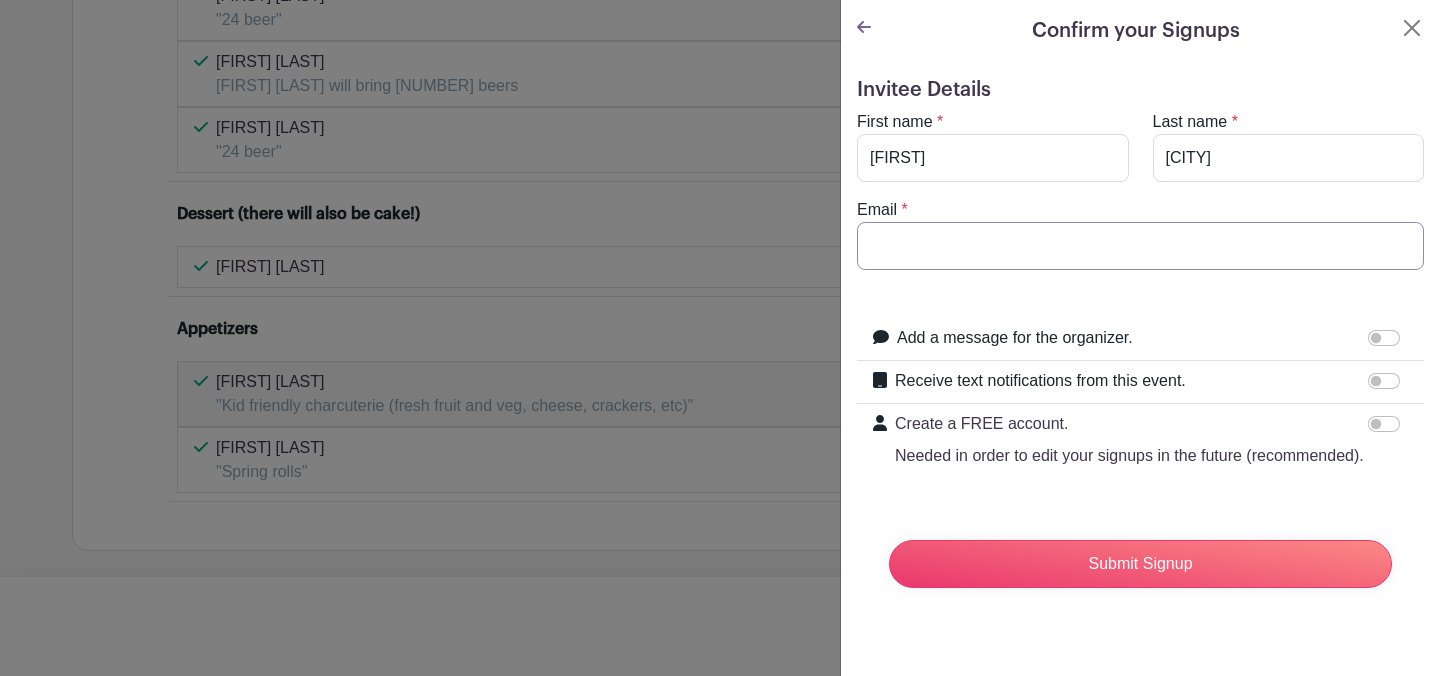 type on "[INITIAL].[LAST]@[DOMAIN]" 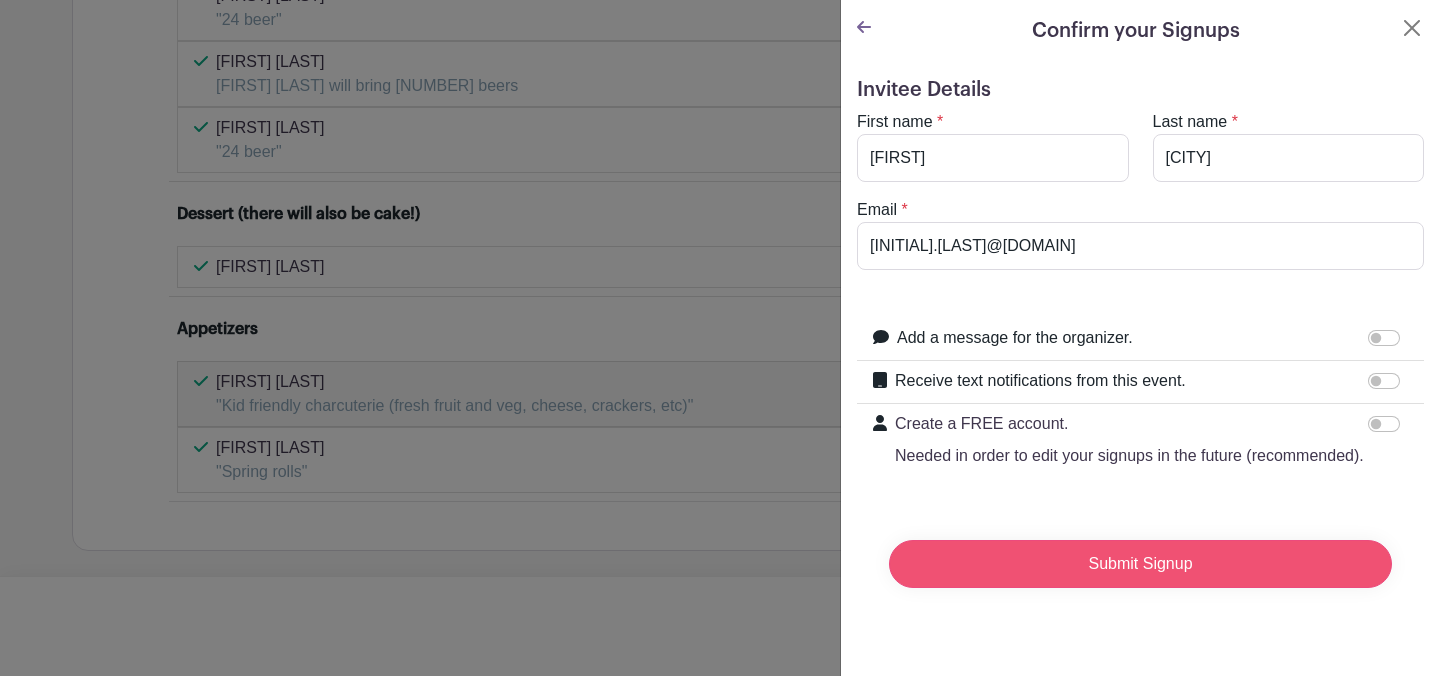 click on "Submit Signup" at bounding box center (1140, 564) 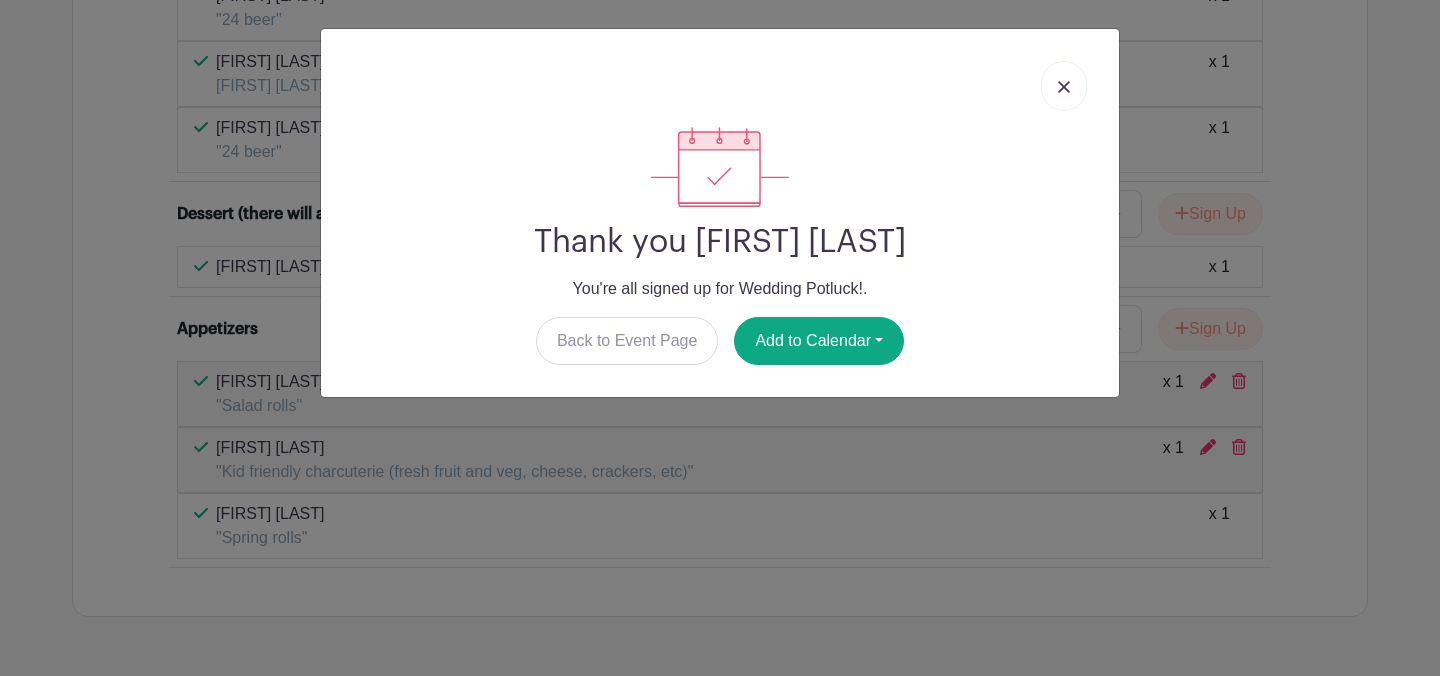 click at bounding box center [1064, 87] 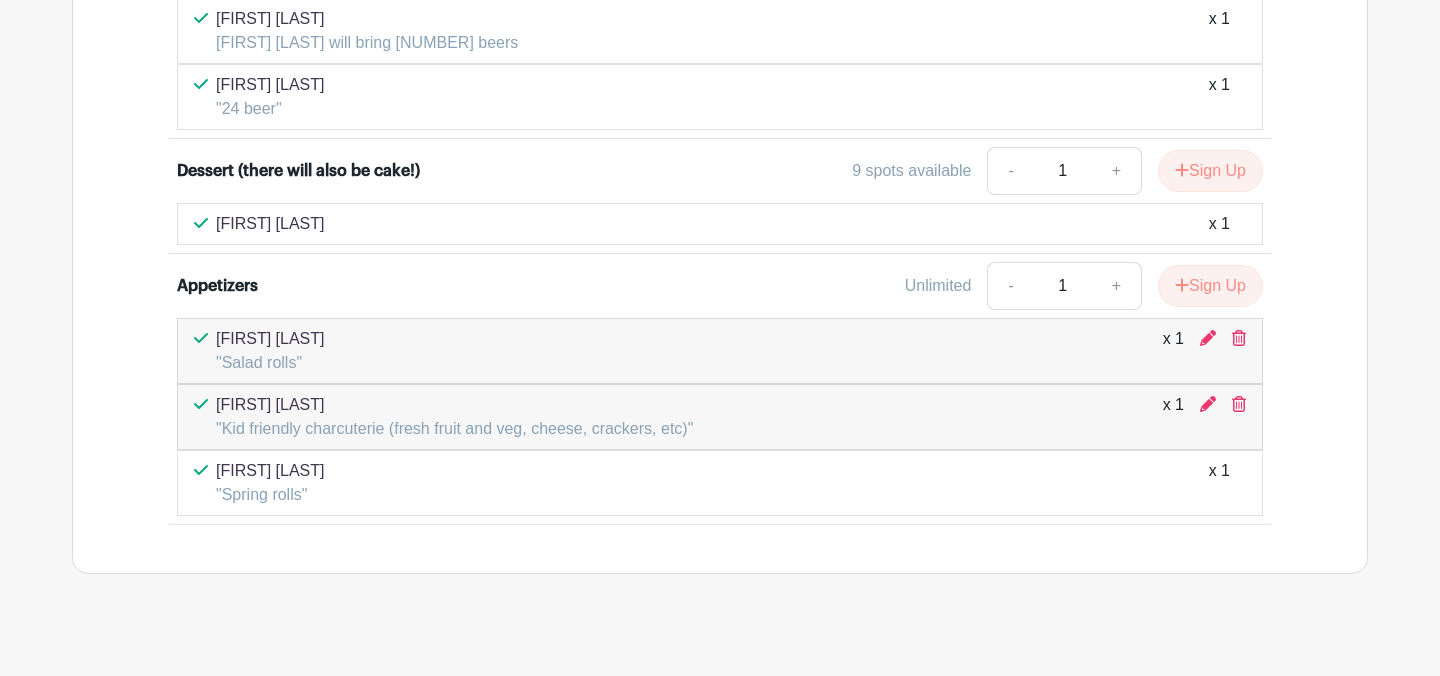 scroll, scrollTop: 3563, scrollLeft: 0, axis: vertical 